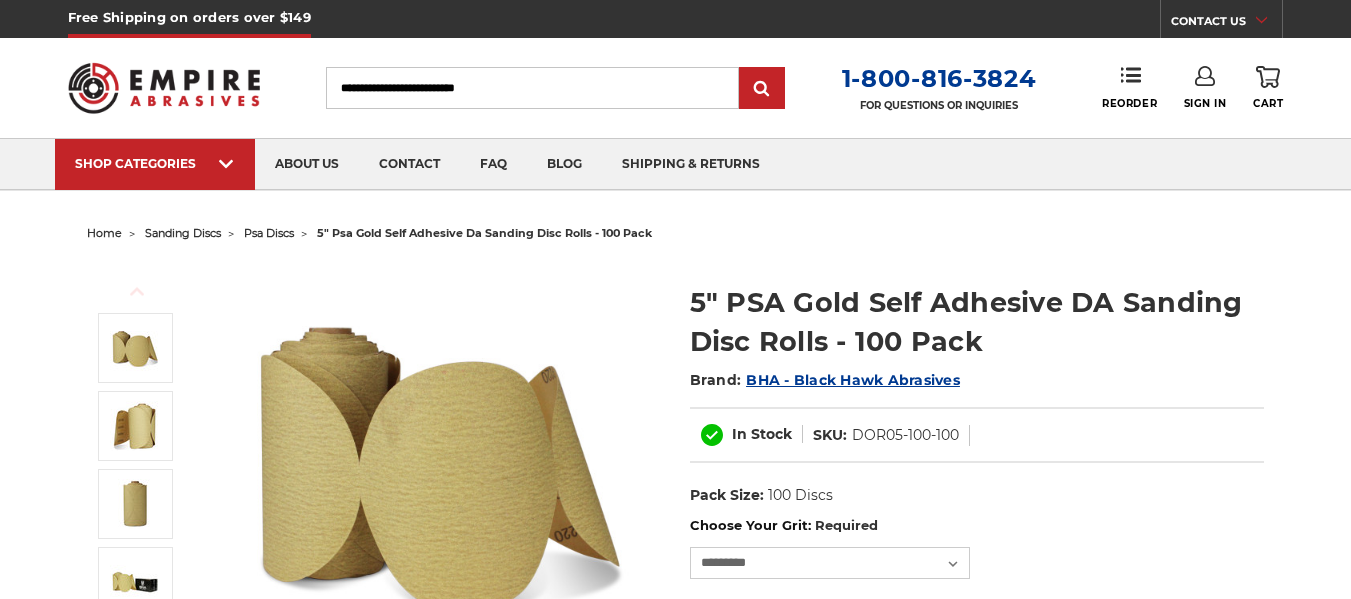 scroll, scrollTop: 0, scrollLeft: 0, axis: both 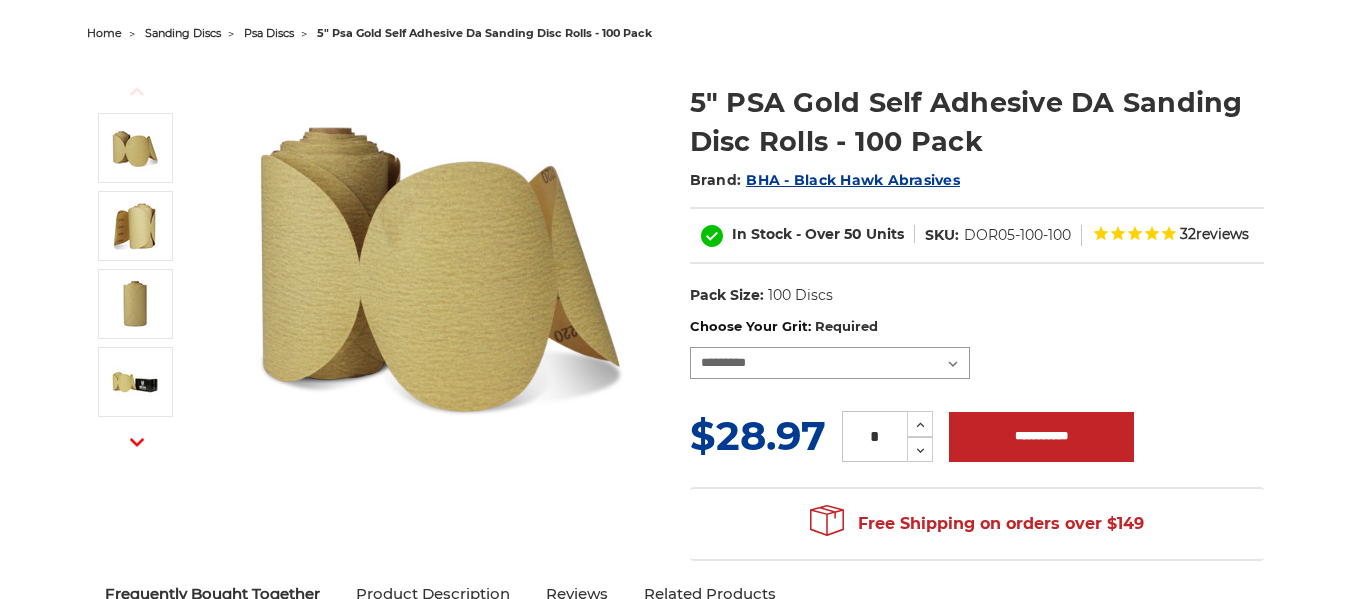 click on "**********" at bounding box center (830, 363) 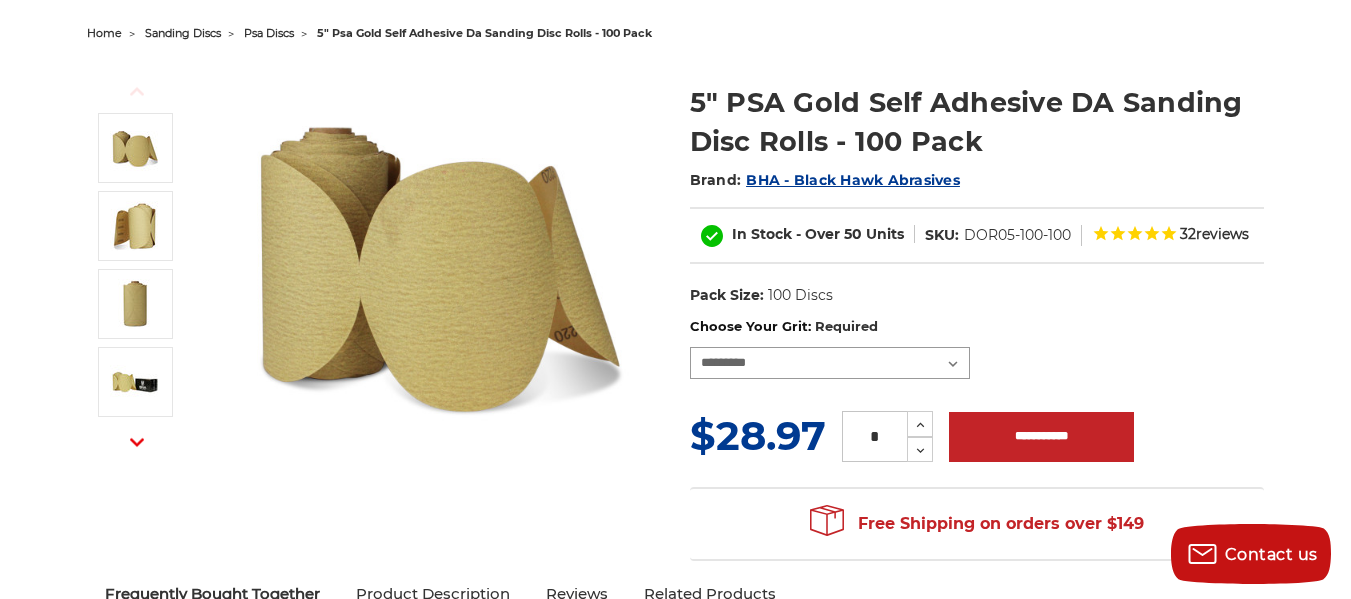 select on "***" 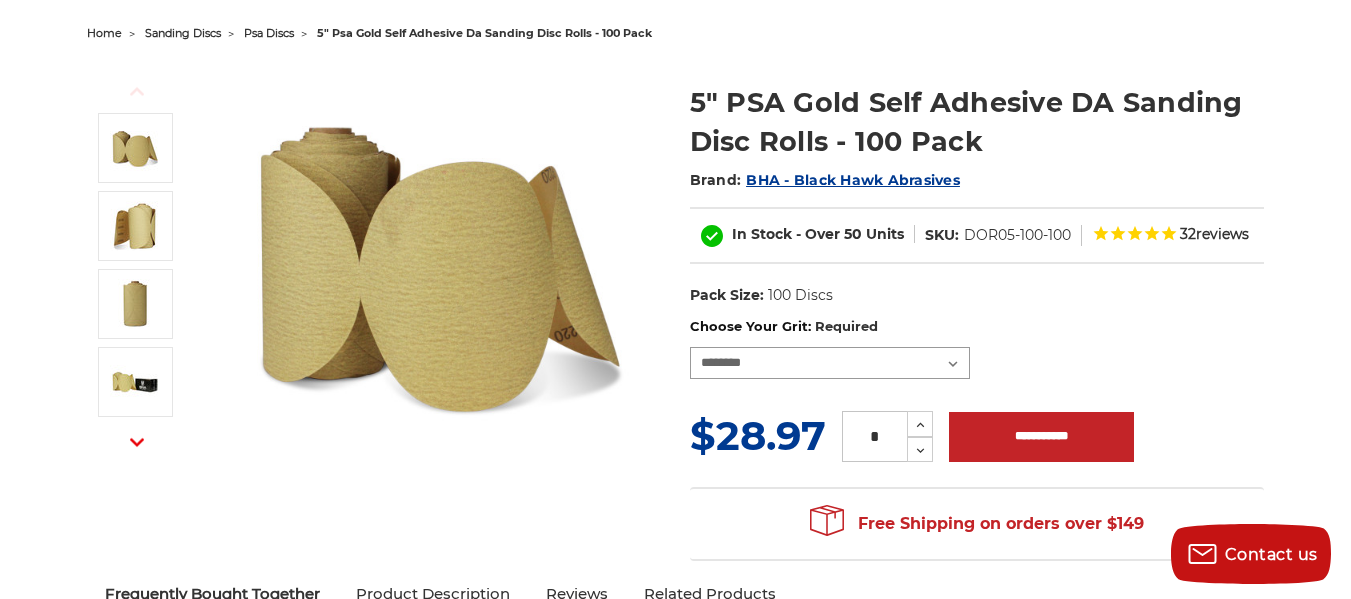 click on "**********" at bounding box center [830, 363] 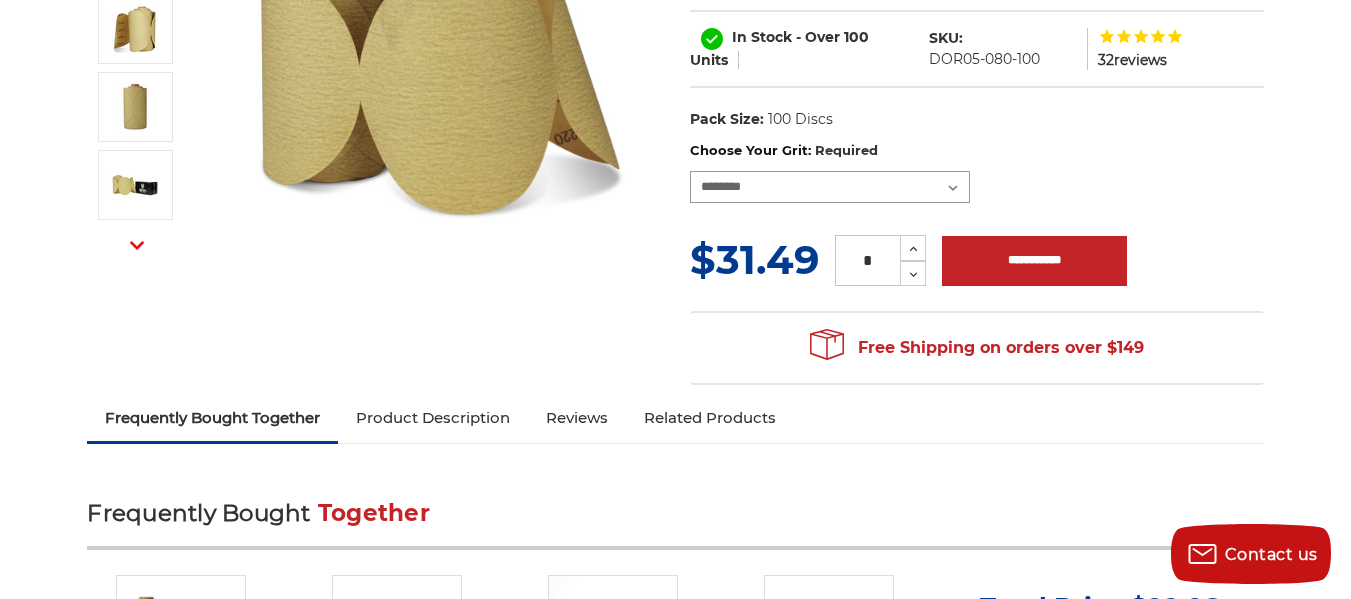 scroll, scrollTop: 400, scrollLeft: 0, axis: vertical 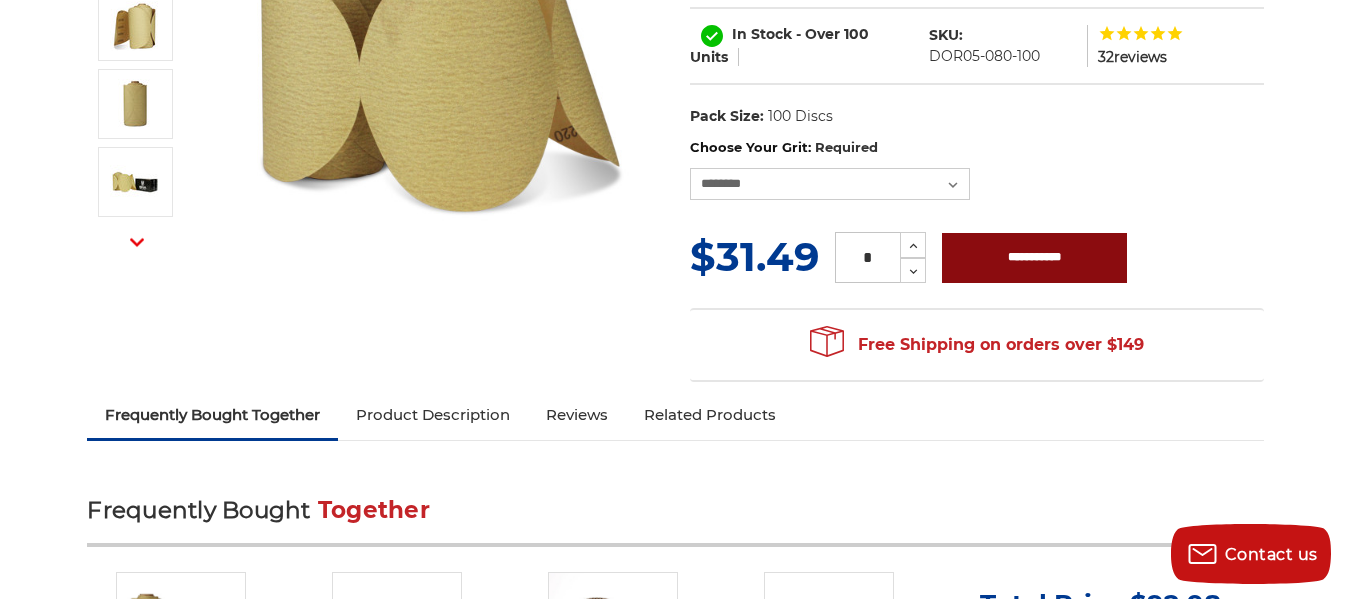 click on "**********" at bounding box center (1034, 258) 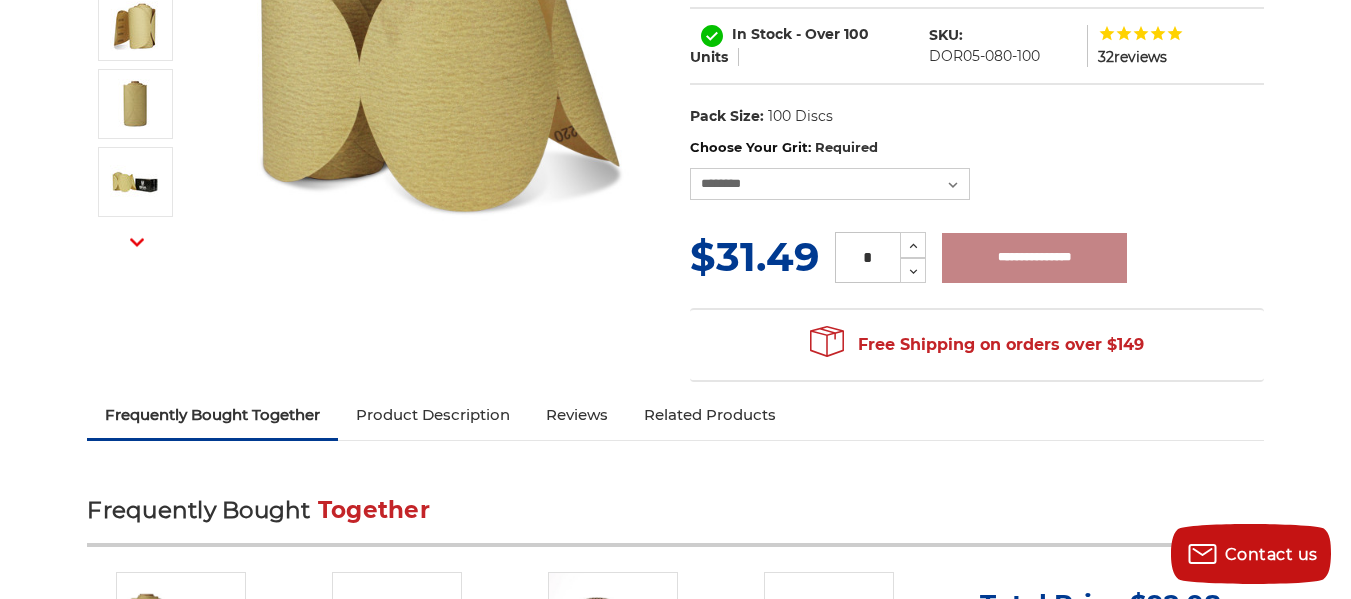type on "**********" 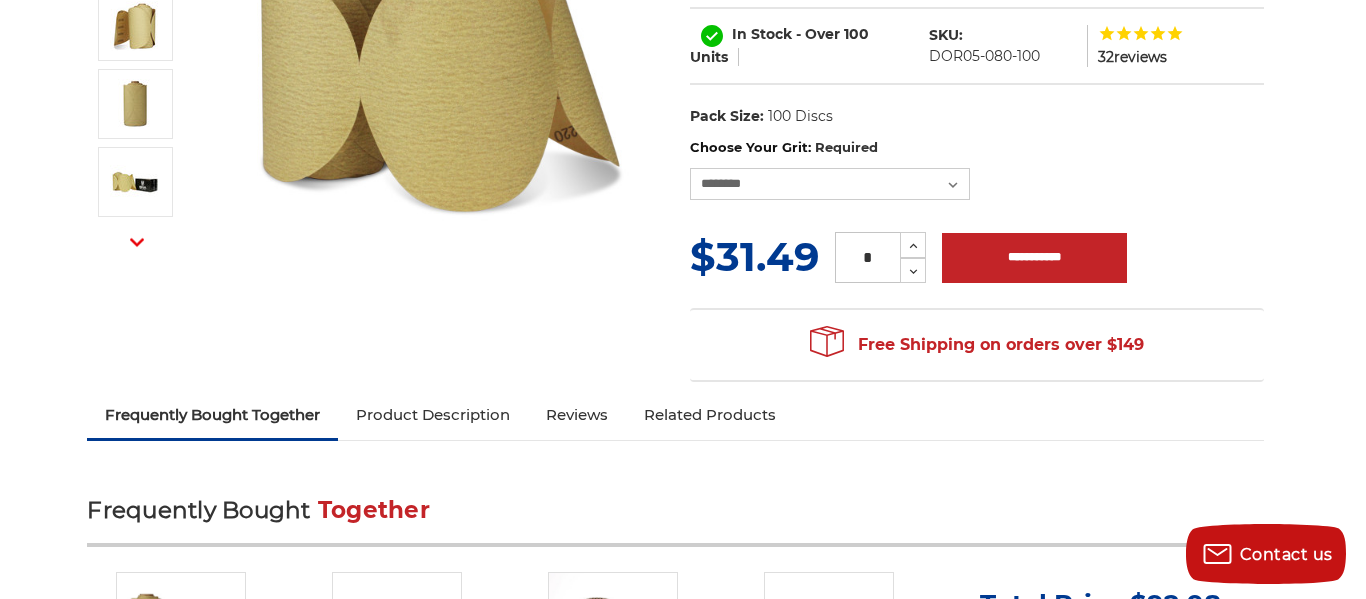 click on "× Added to Cart! 5" PSA Gold Self Adhesive DA Sanding Disc Rolls - 100 Pack has been added to your cart. View Cart No Continue Shopping" at bounding box center (683, 299) 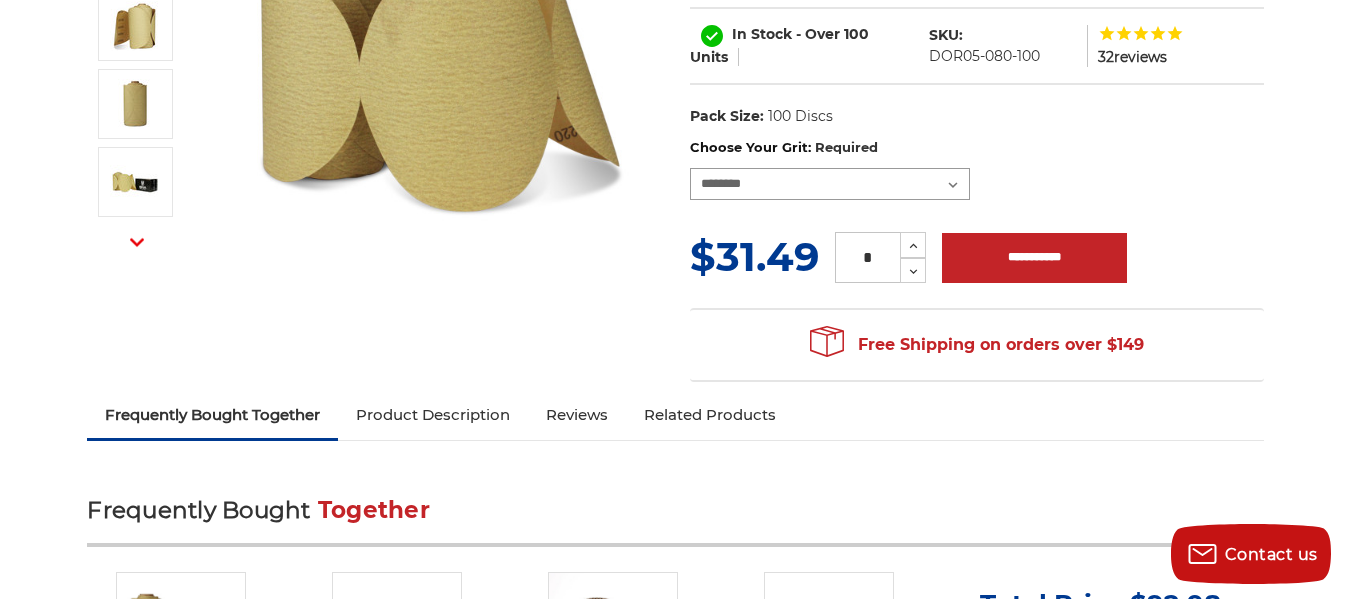 click on "**********" at bounding box center [830, 184] 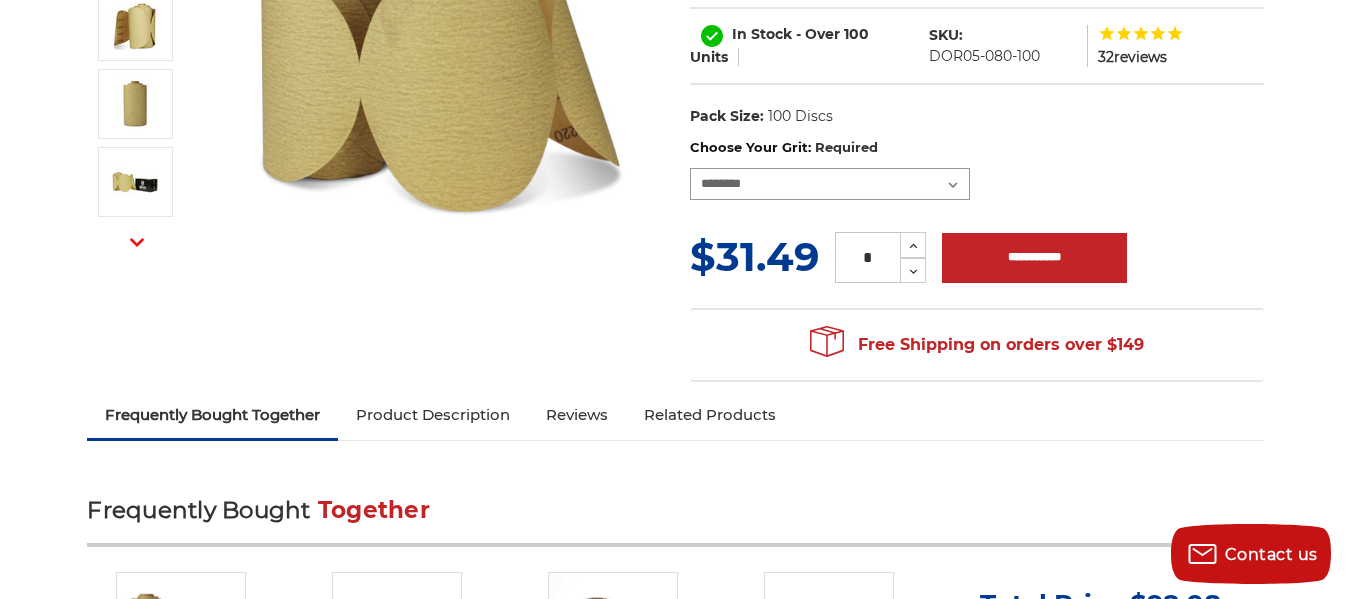 select on "***" 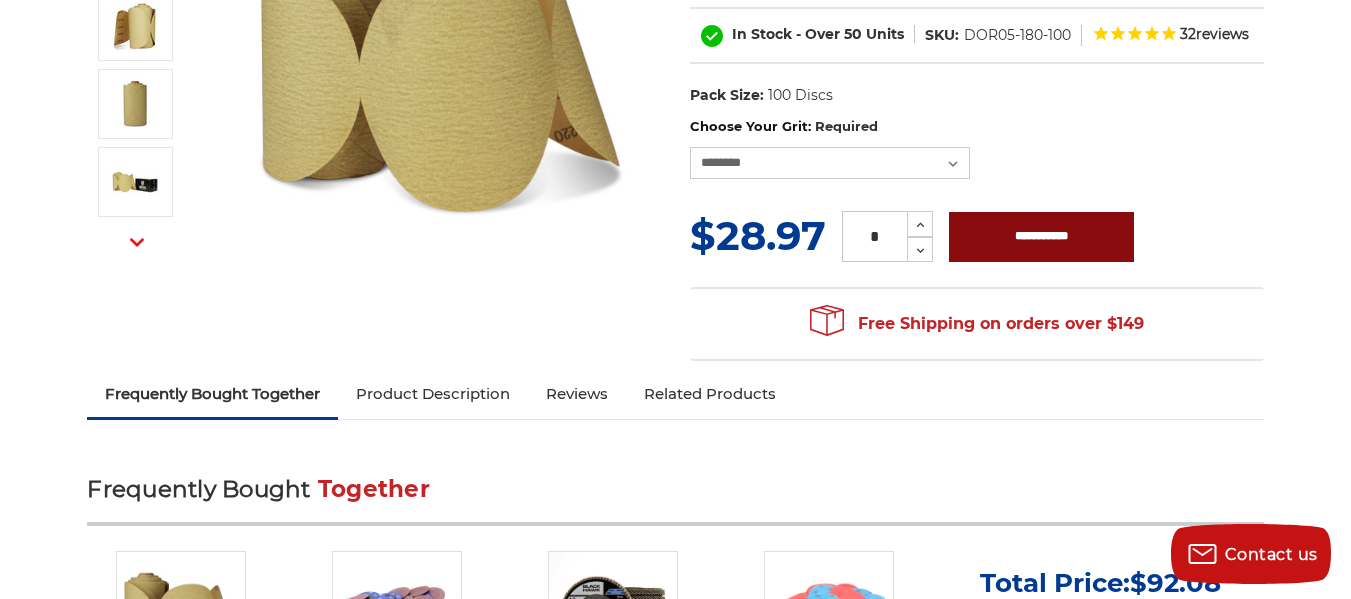 click on "**********" at bounding box center [1041, 237] 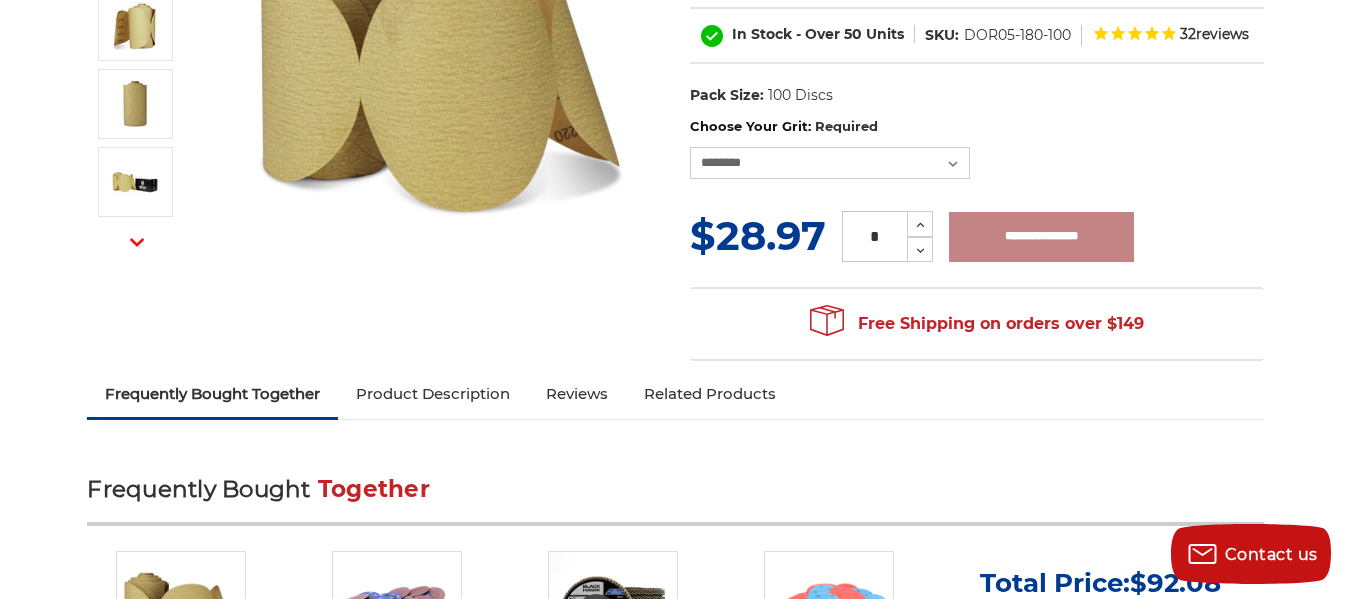 type on "**********" 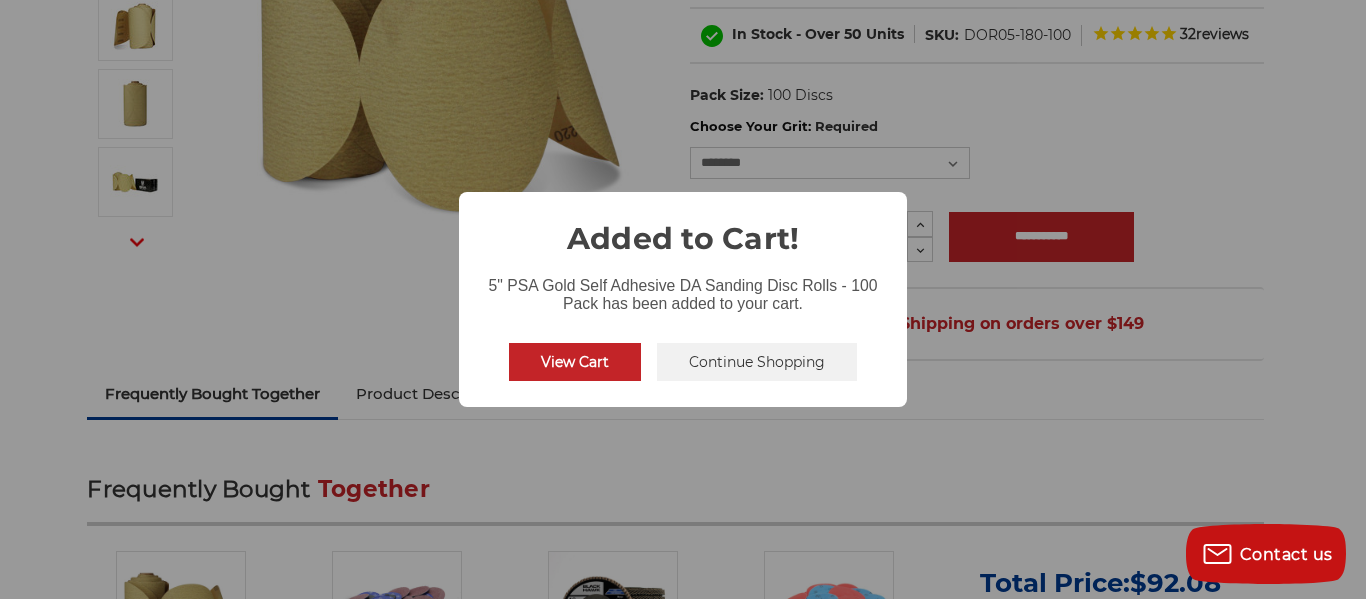click on "View Cart" at bounding box center (575, 362) 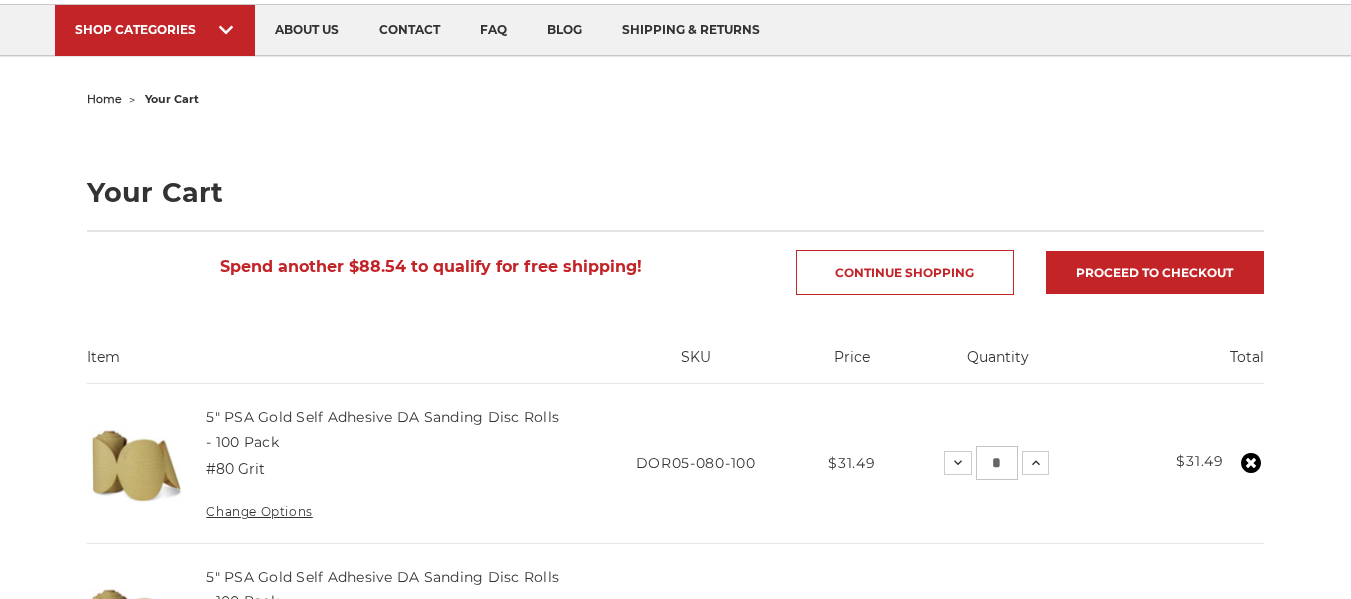 scroll, scrollTop: 200, scrollLeft: 0, axis: vertical 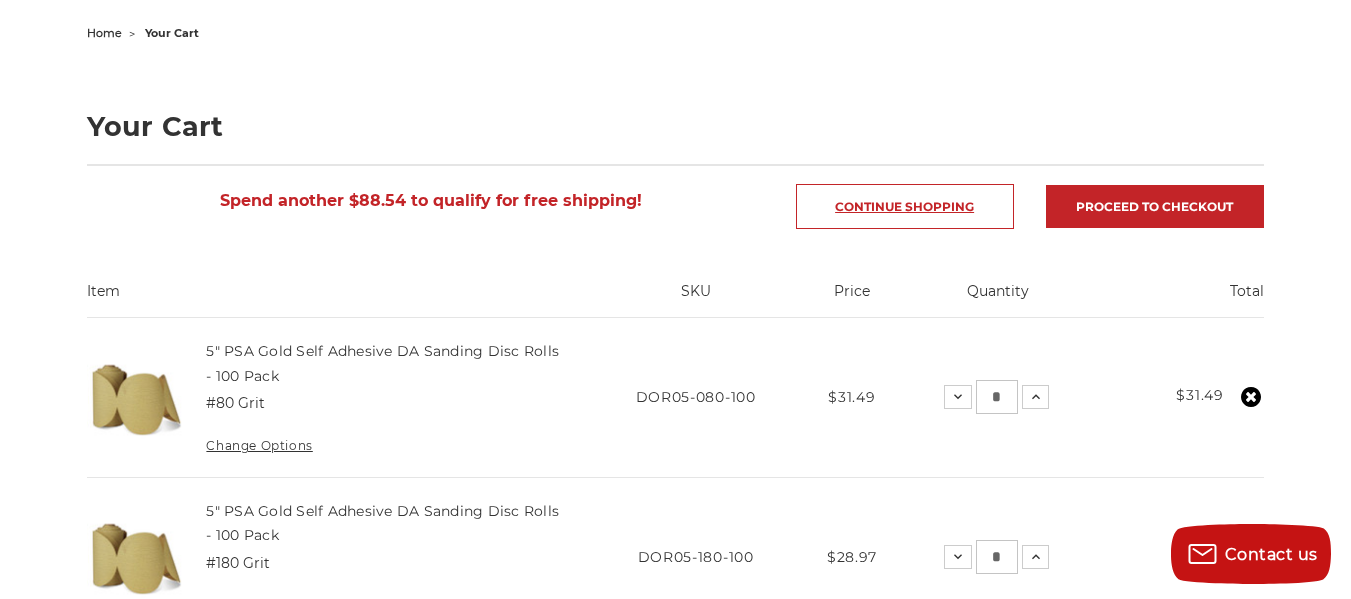 click on "Continue Shopping" at bounding box center (905, 206) 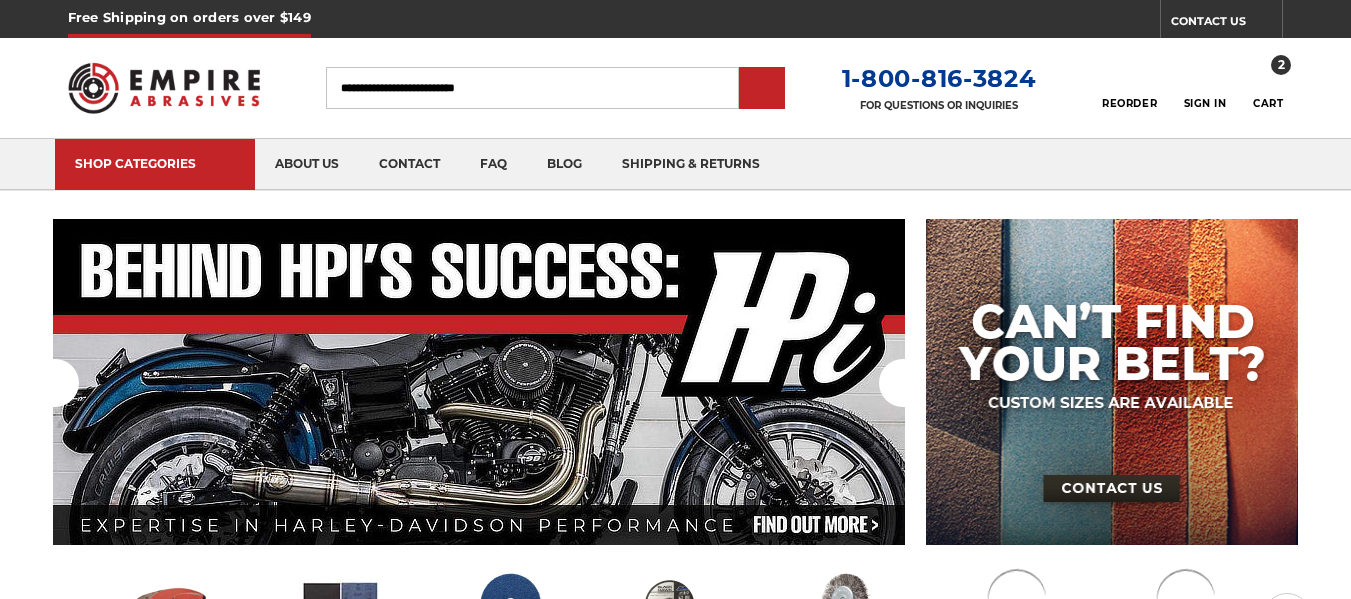 scroll, scrollTop: 0, scrollLeft: 0, axis: both 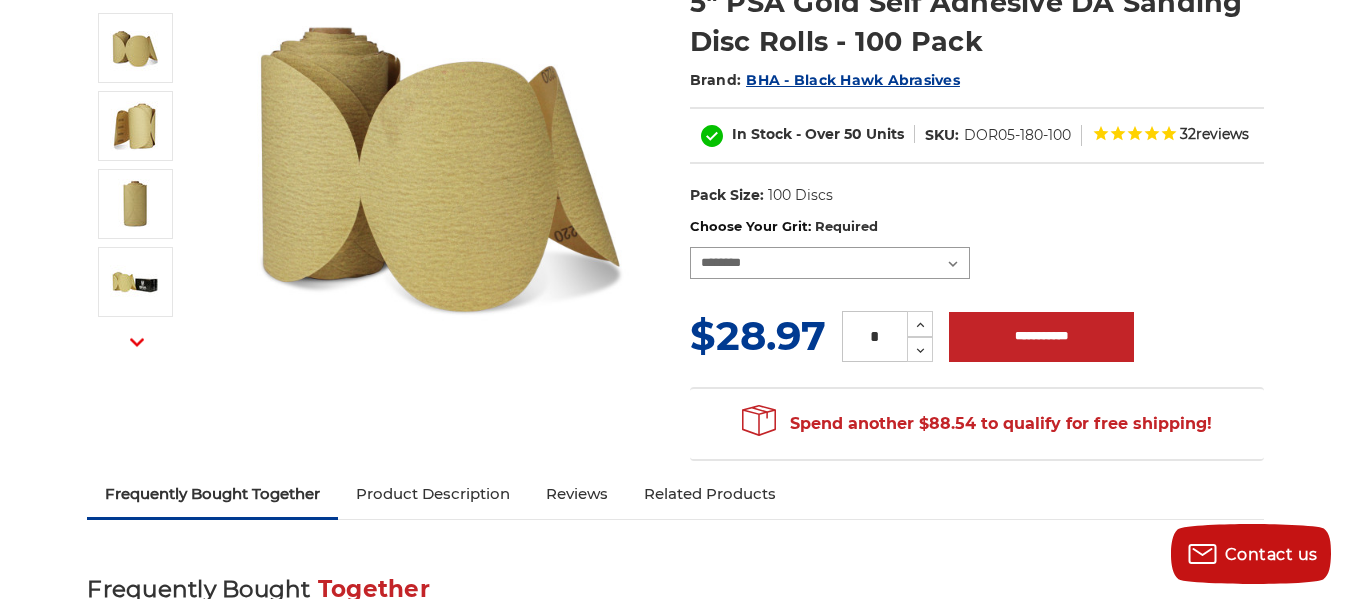 click on "**********" at bounding box center [830, 263] 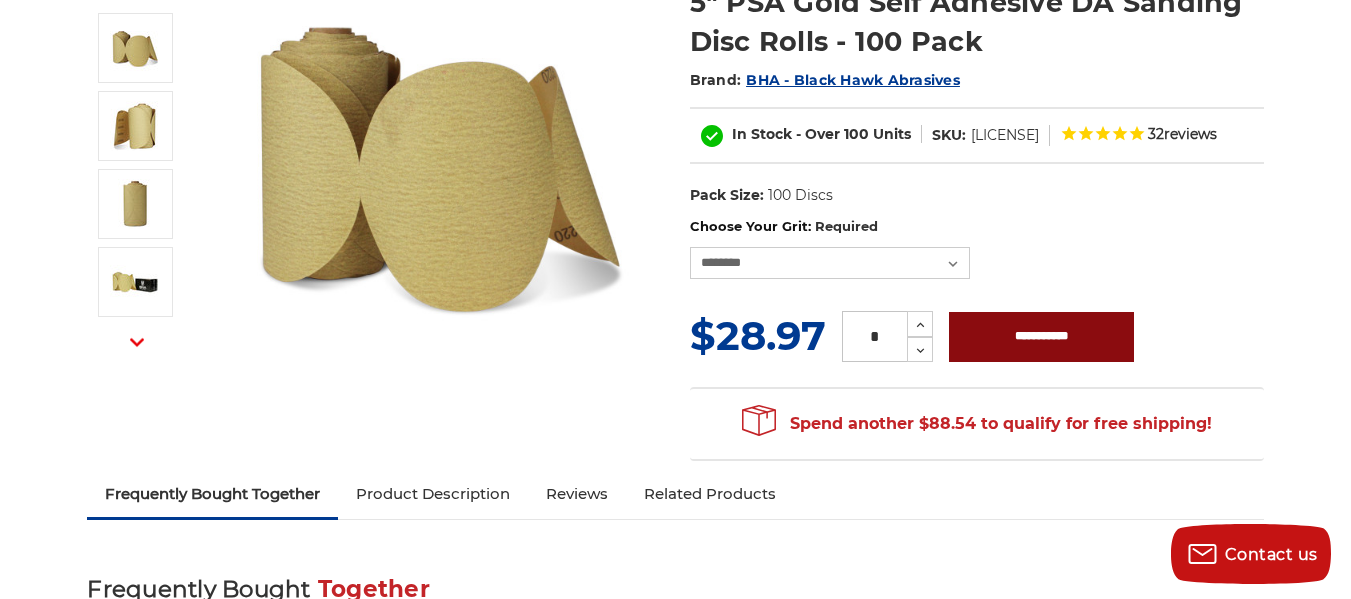 click on "**********" at bounding box center (1041, 337) 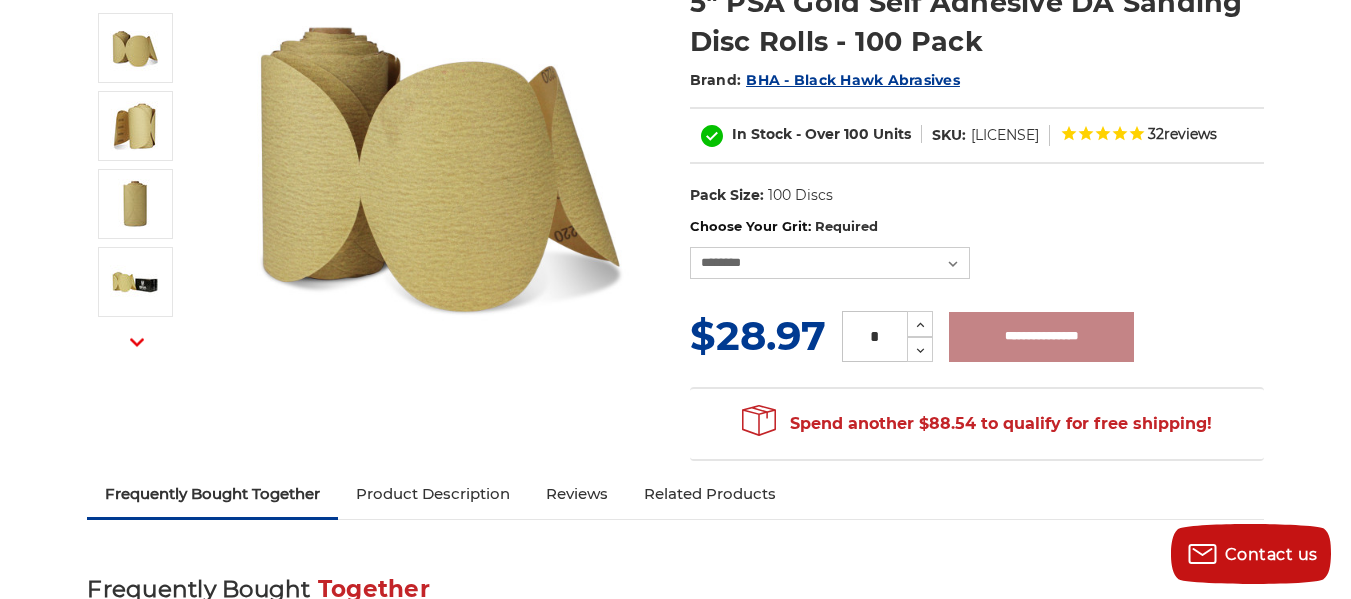 type on "**********" 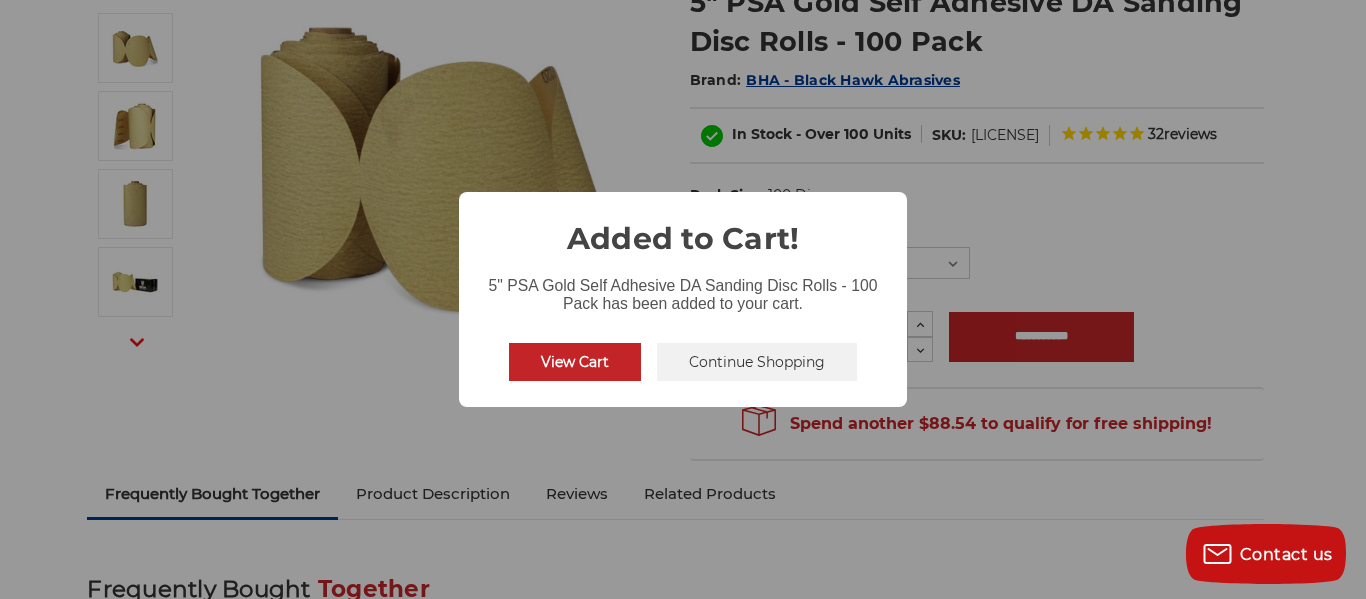 click on "Continue Shopping" at bounding box center [757, 362] 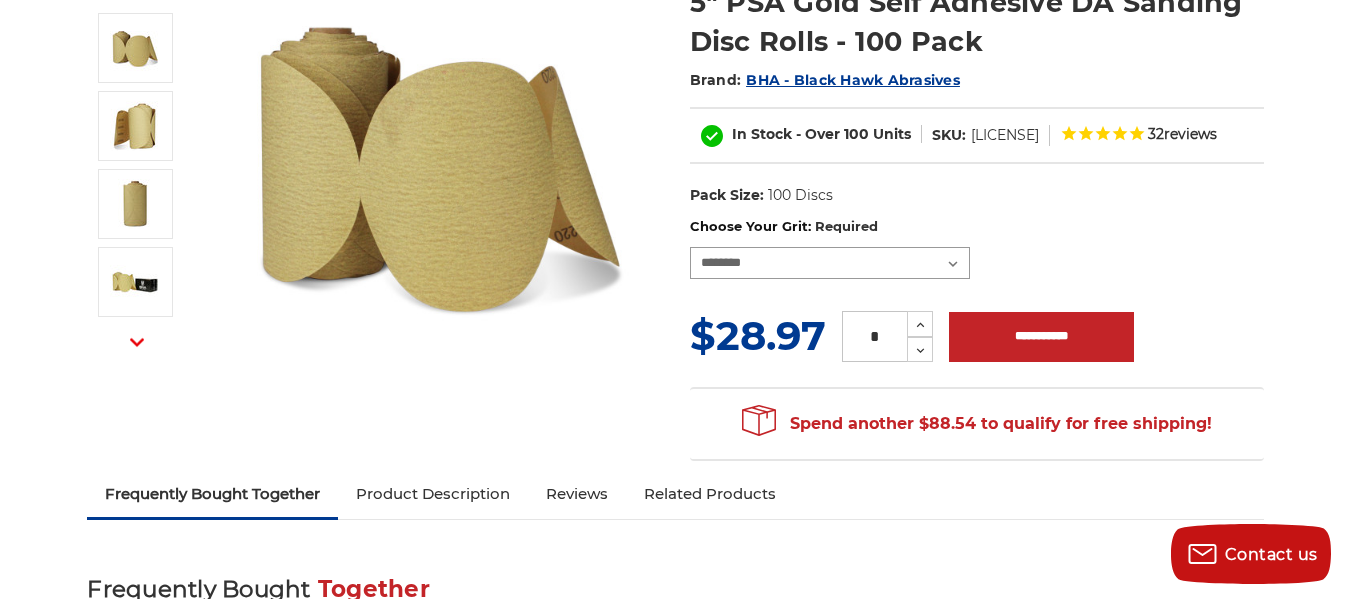 click on "**********" at bounding box center (830, 263) 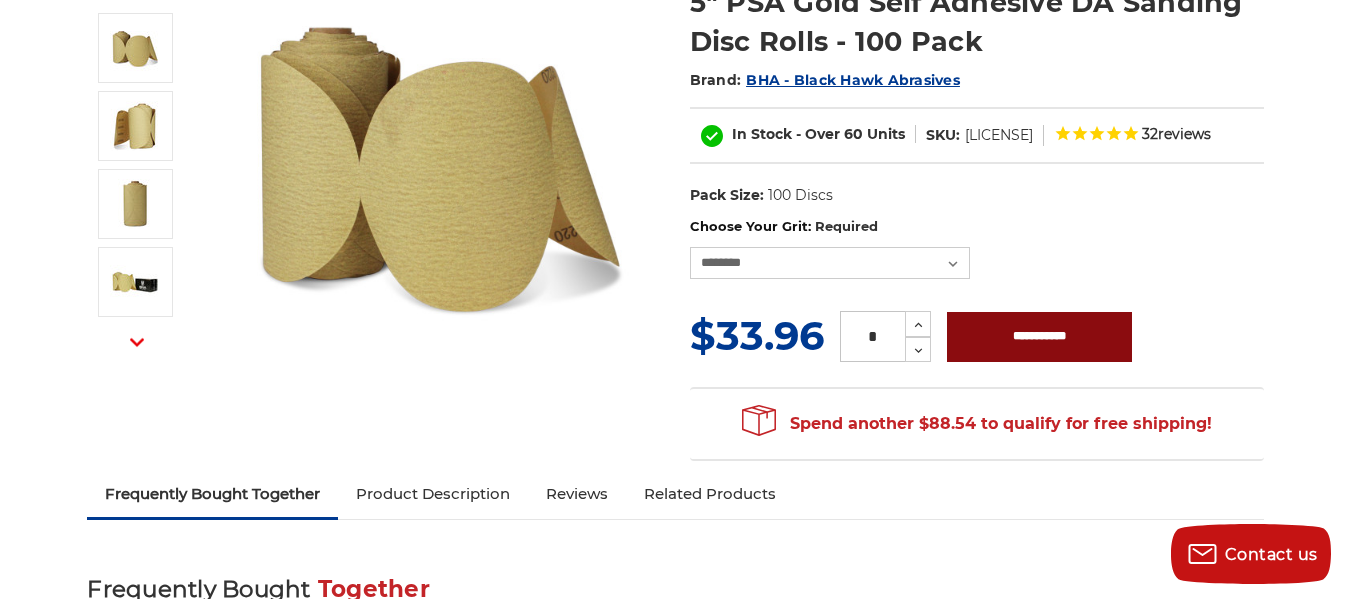 click on "**********" at bounding box center [1039, 337] 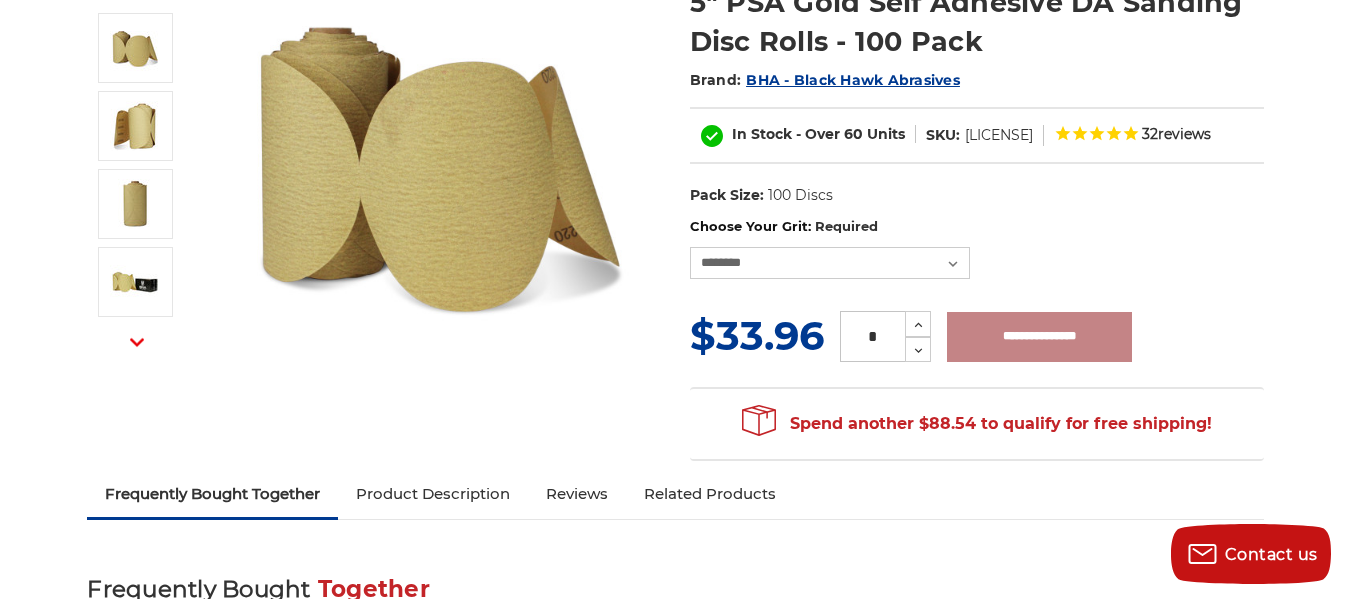 type on "**********" 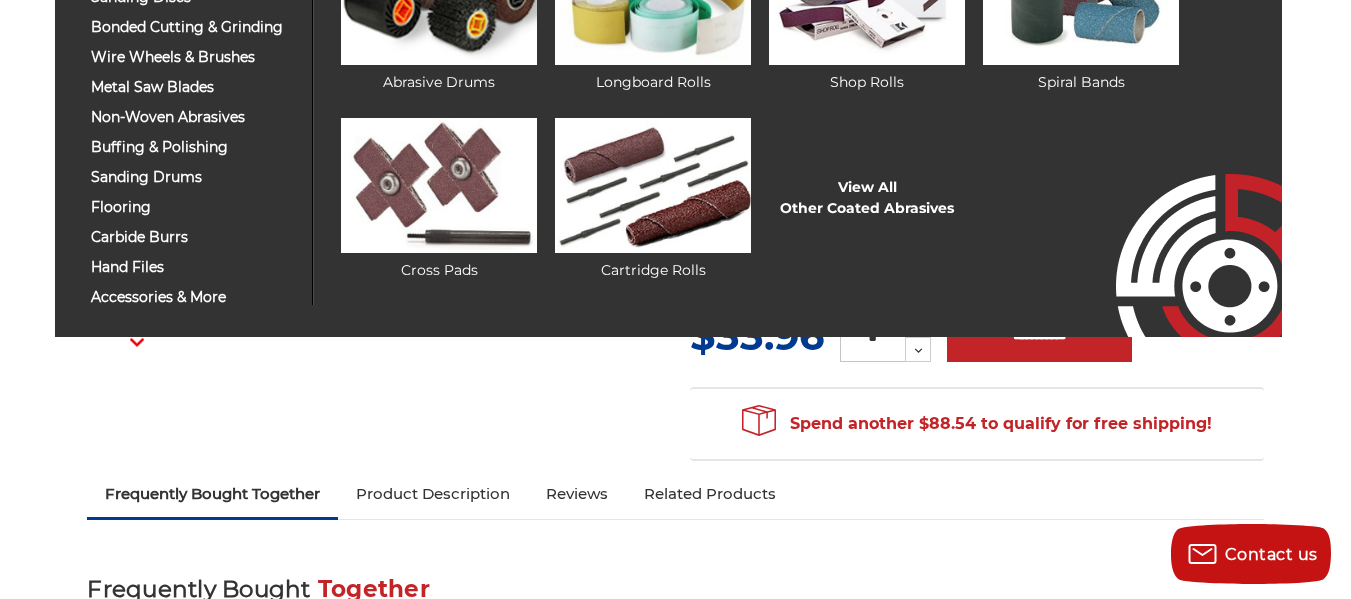 scroll, scrollTop: 100, scrollLeft: 0, axis: vertical 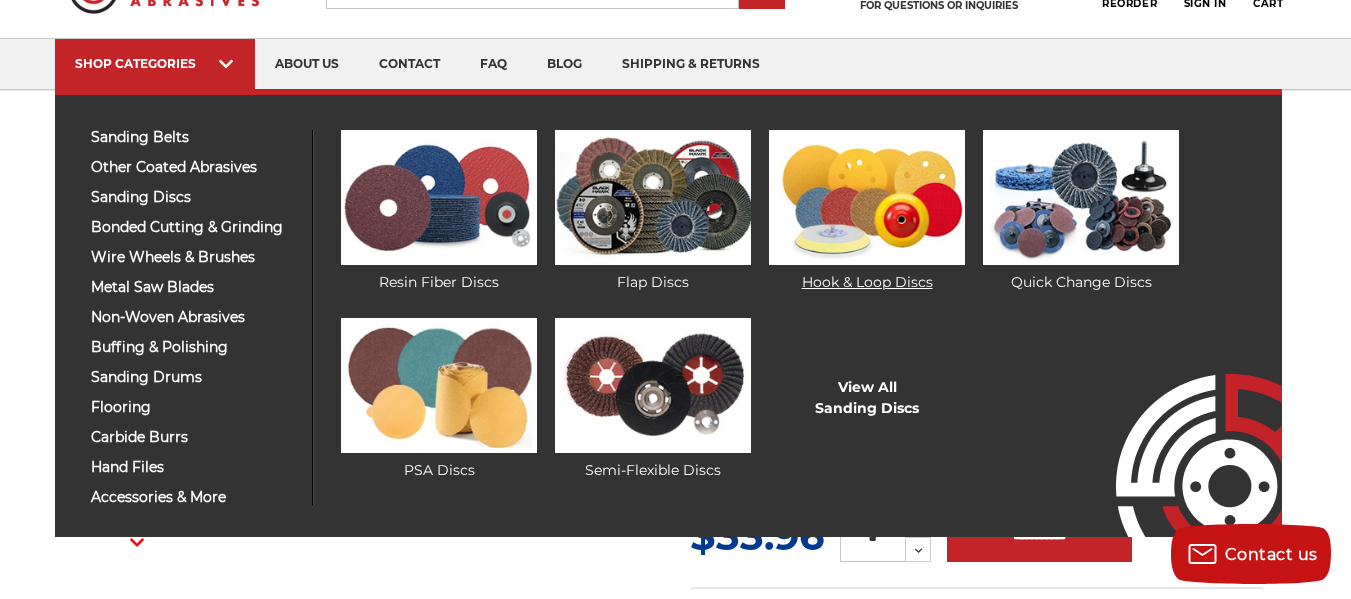 click at bounding box center (867, 197) 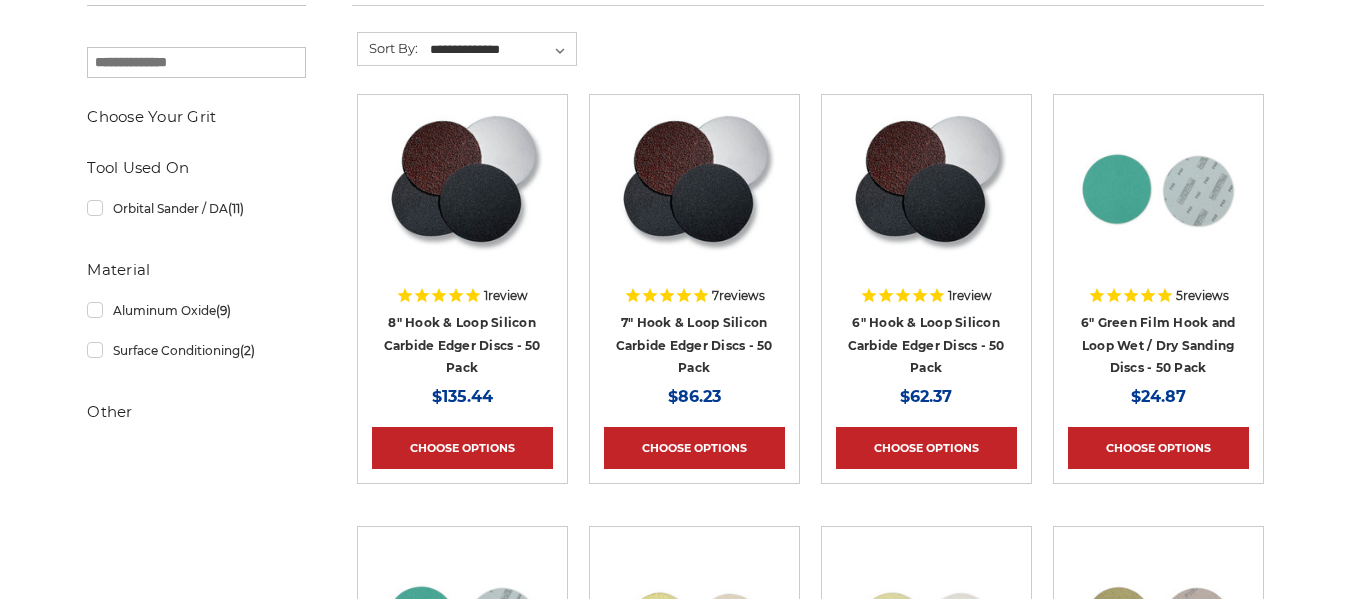scroll, scrollTop: 400, scrollLeft: 0, axis: vertical 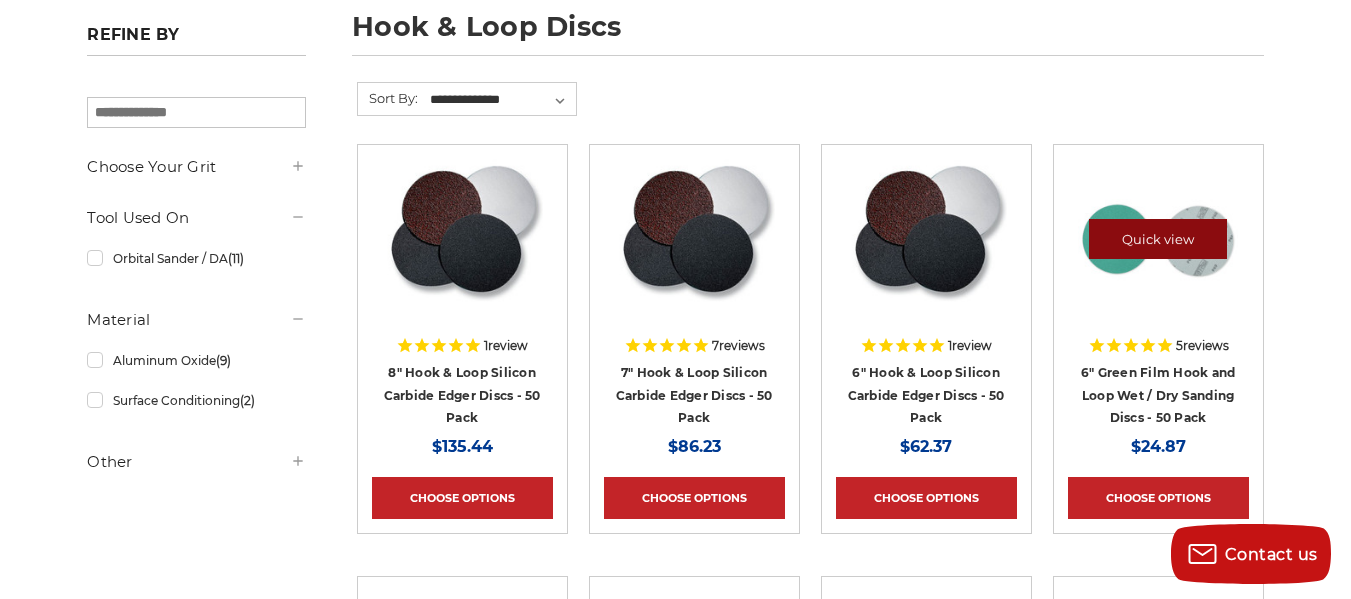 click on "Quick view" at bounding box center (1158, 239) 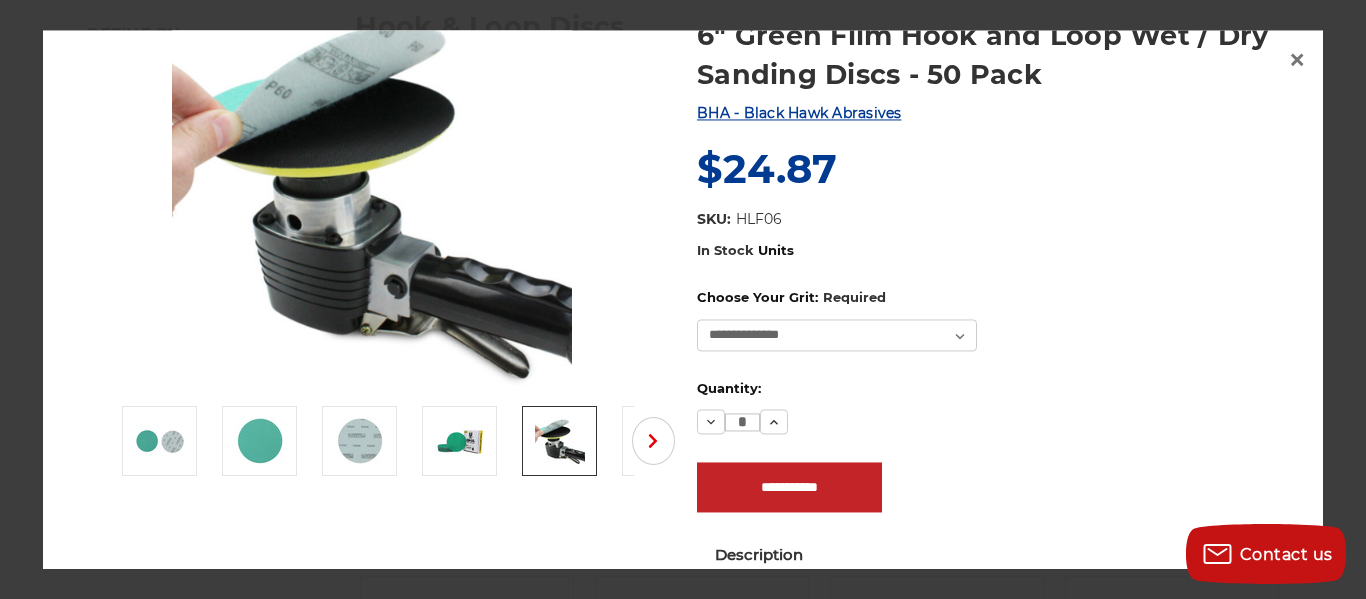 scroll, scrollTop: 100, scrollLeft: 0, axis: vertical 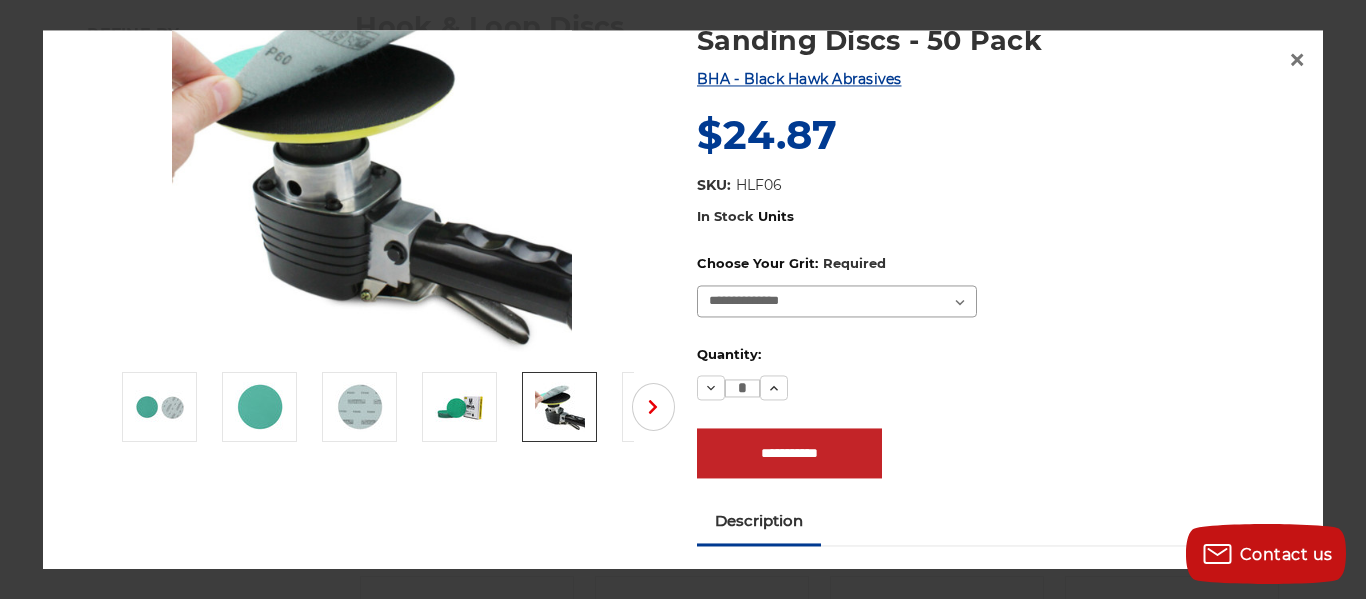 click on "**********" at bounding box center (837, 301) 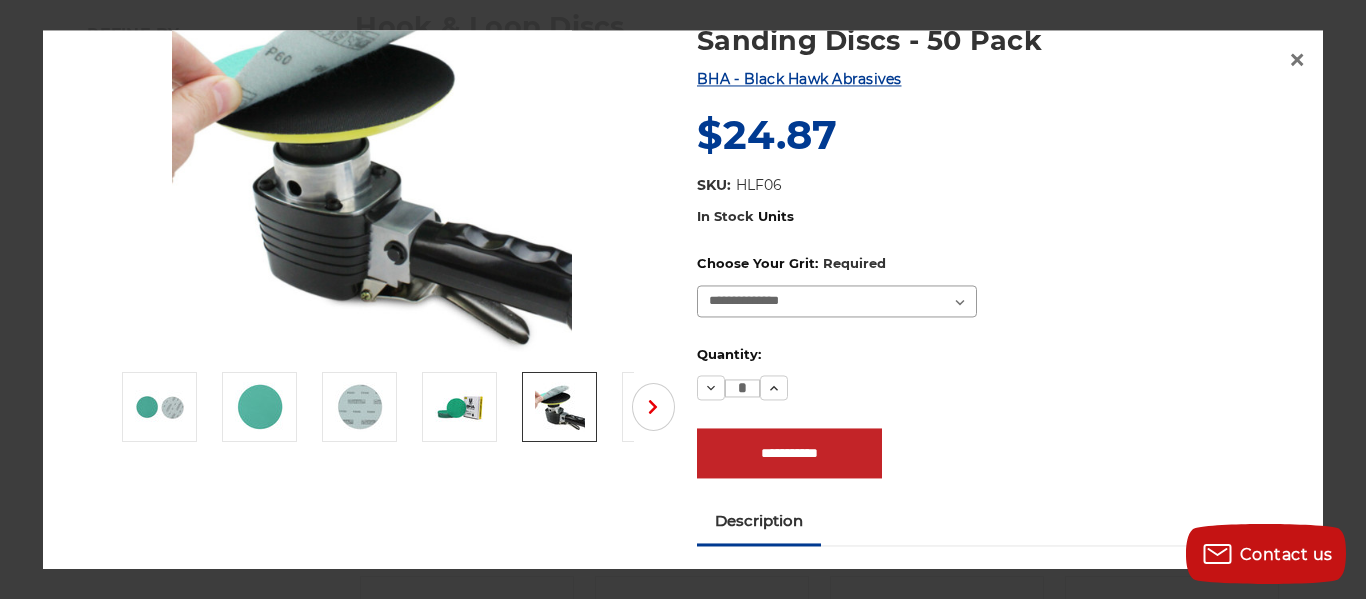 select on "****" 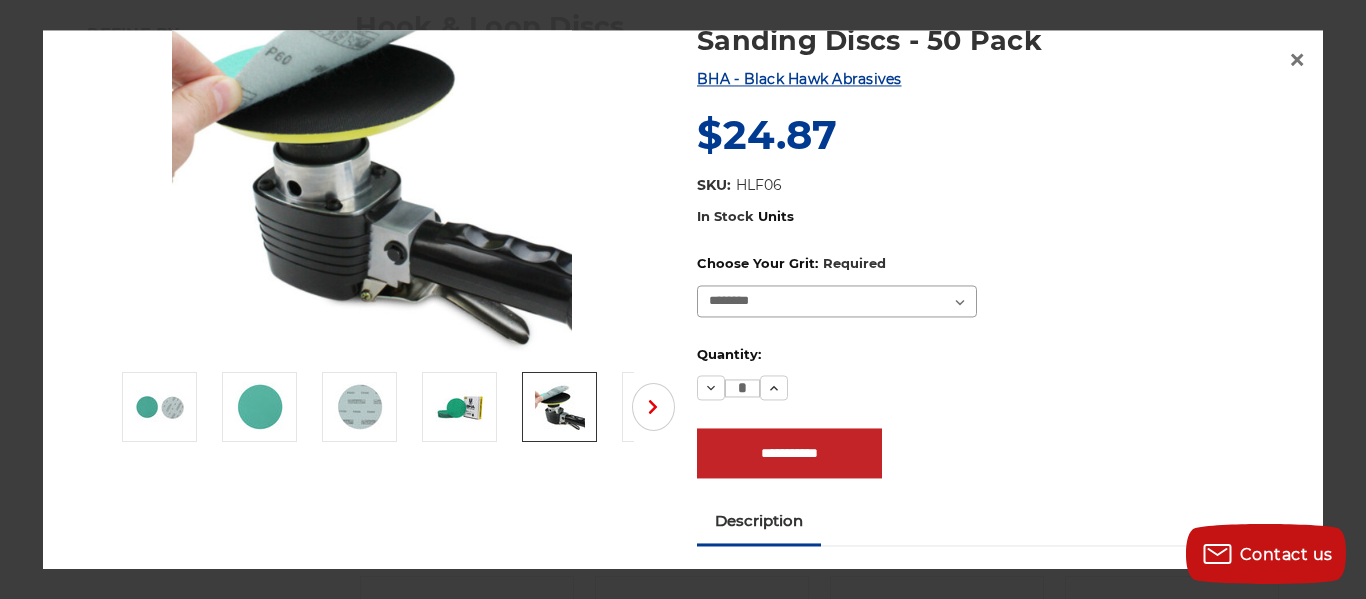 click on "**********" at bounding box center (837, 301) 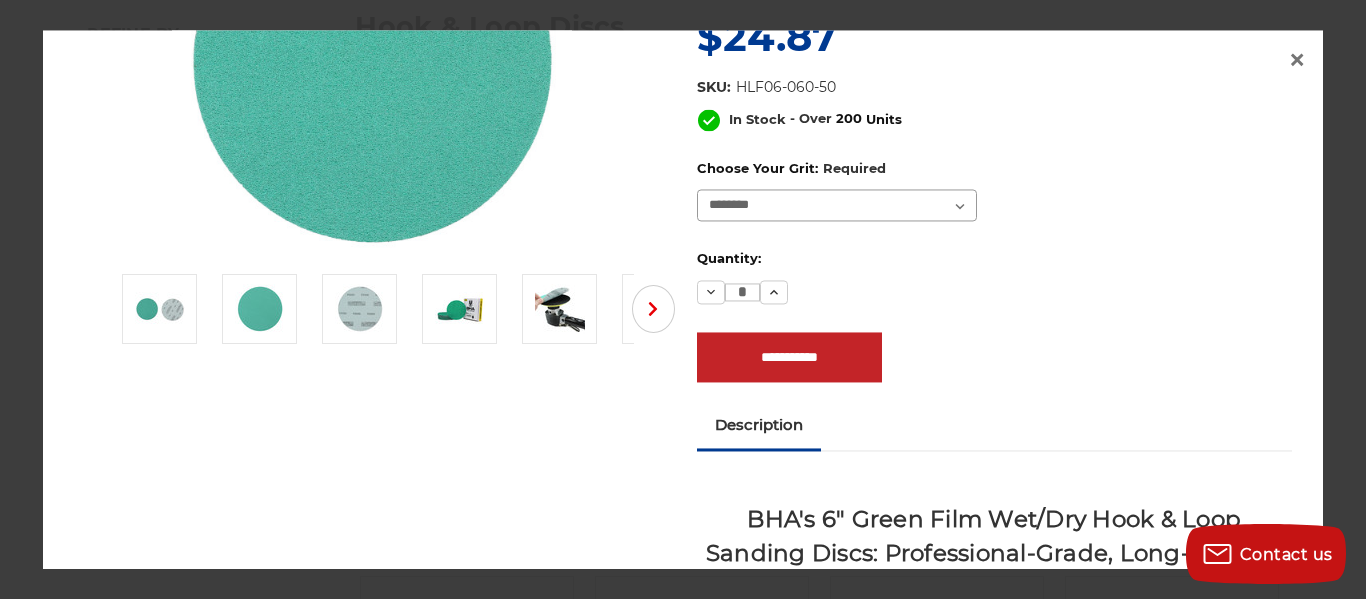 scroll, scrollTop: 200, scrollLeft: 0, axis: vertical 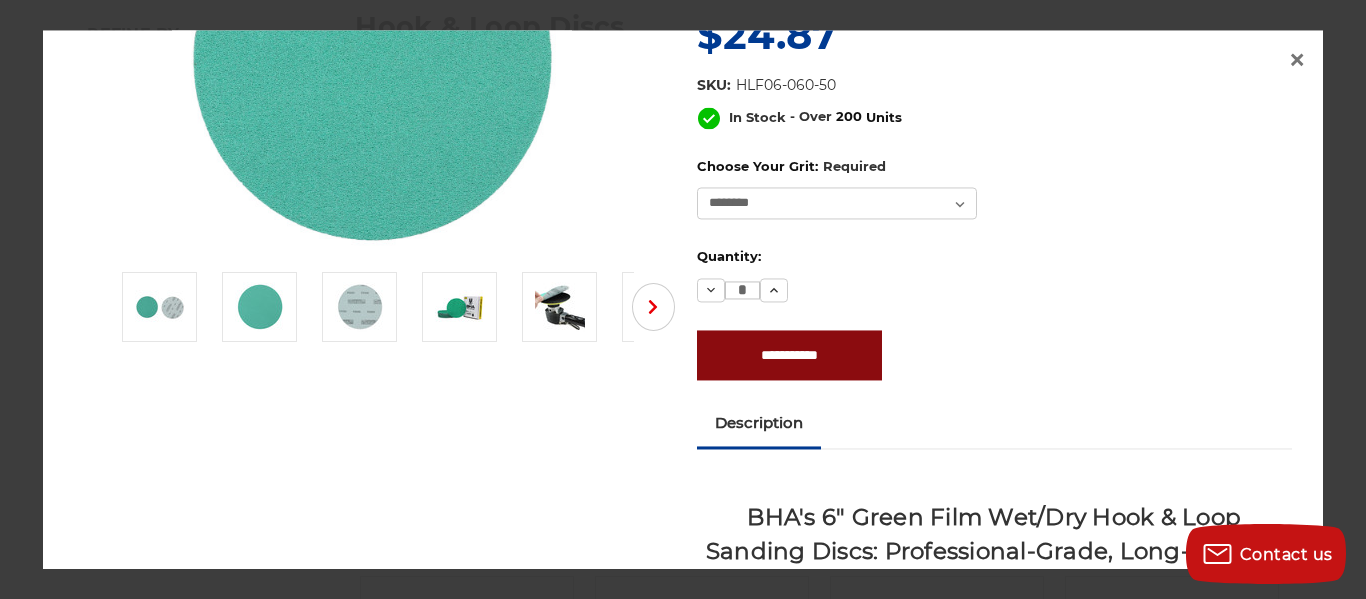 click on "**********" at bounding box center [789, 356] 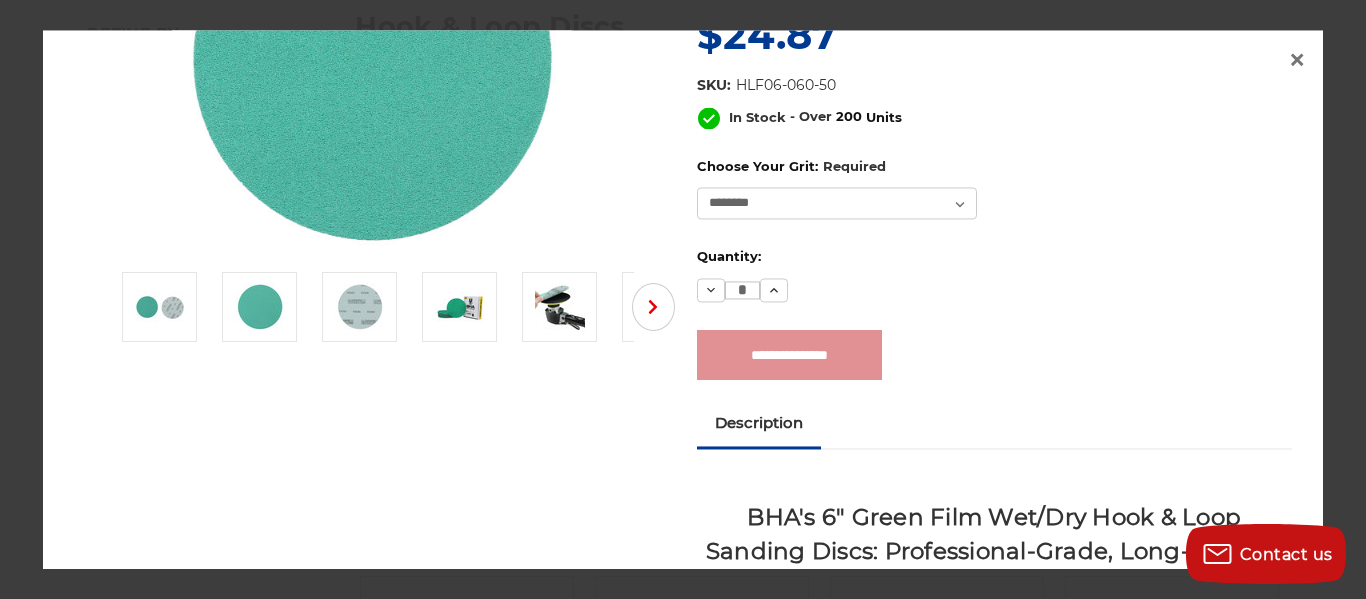 type on "**********" 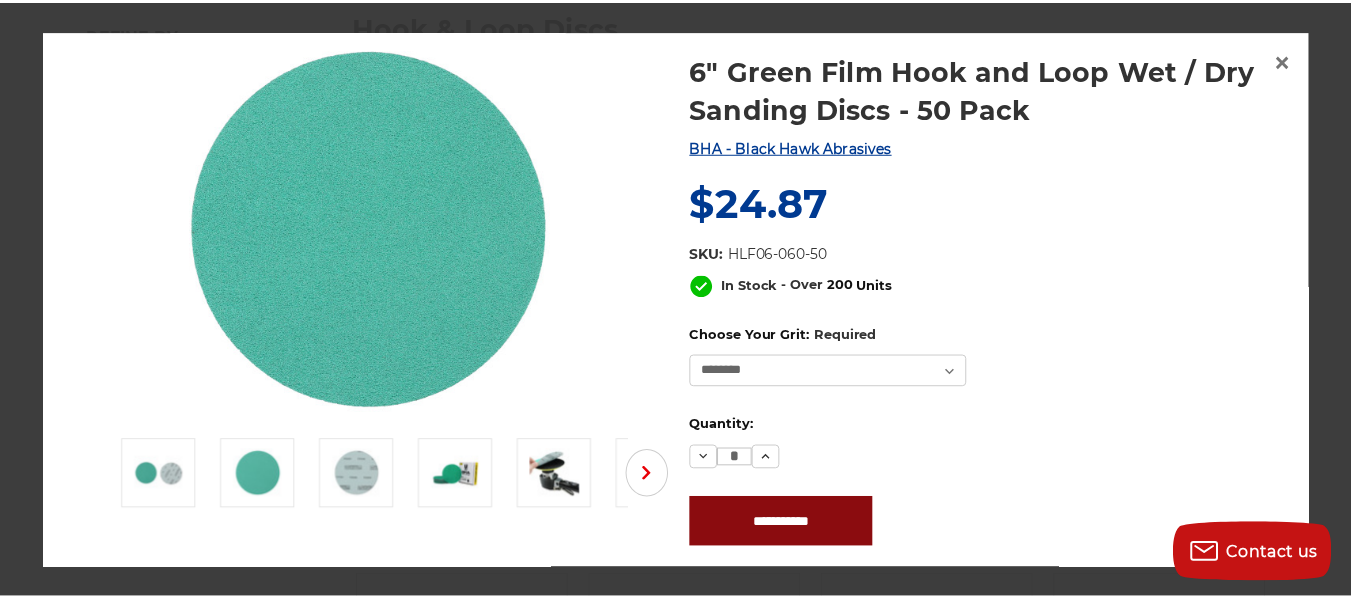 scroll, scrollTop: 0, scrollLeft: 0, axis: both 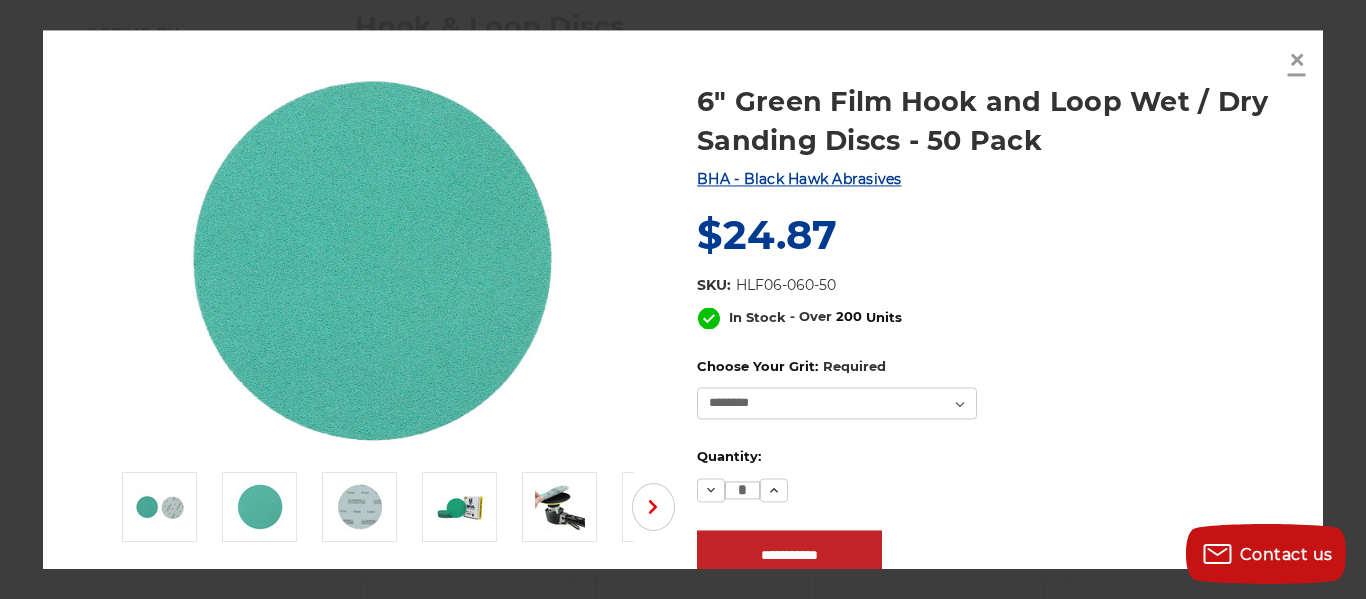 click on "×" at bounding box center (1297, 60) 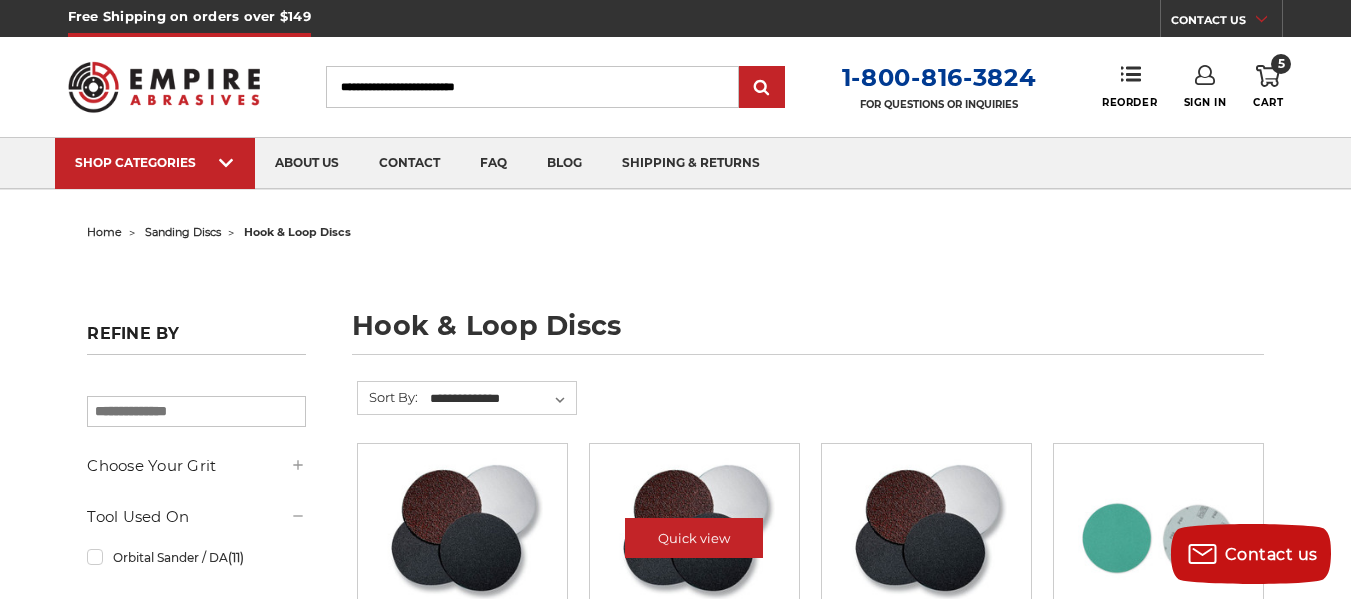 scroll, scrollTop: 0, scrollLeft: 0, axis: both 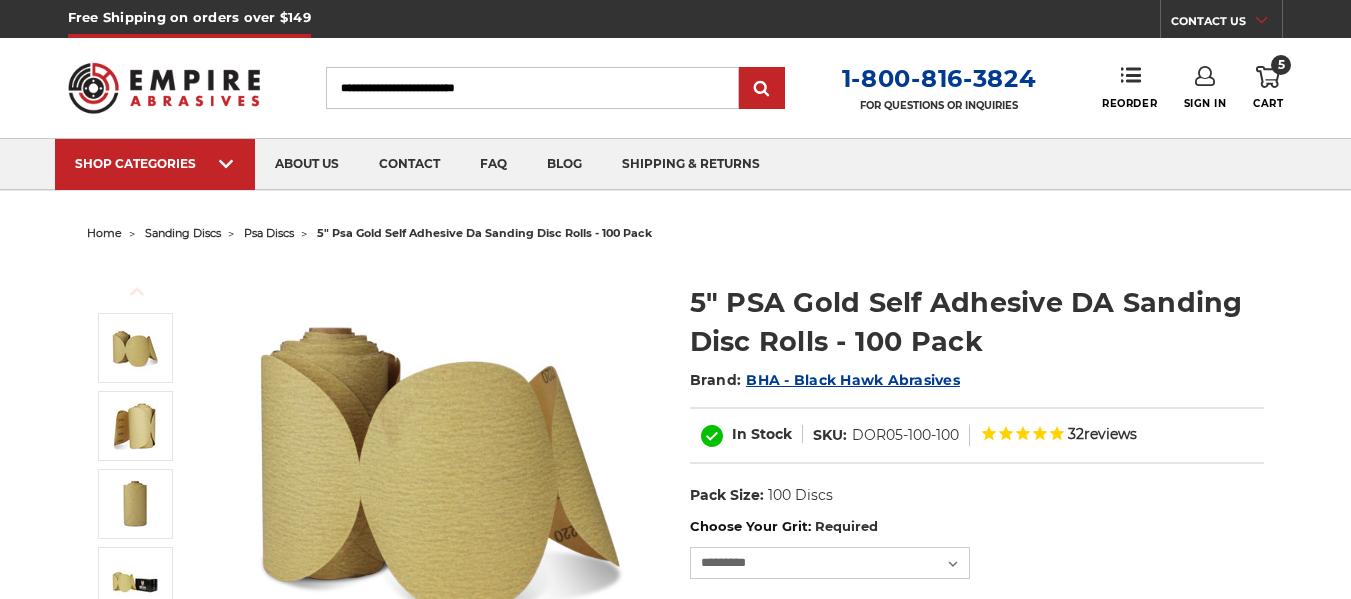select on "***" 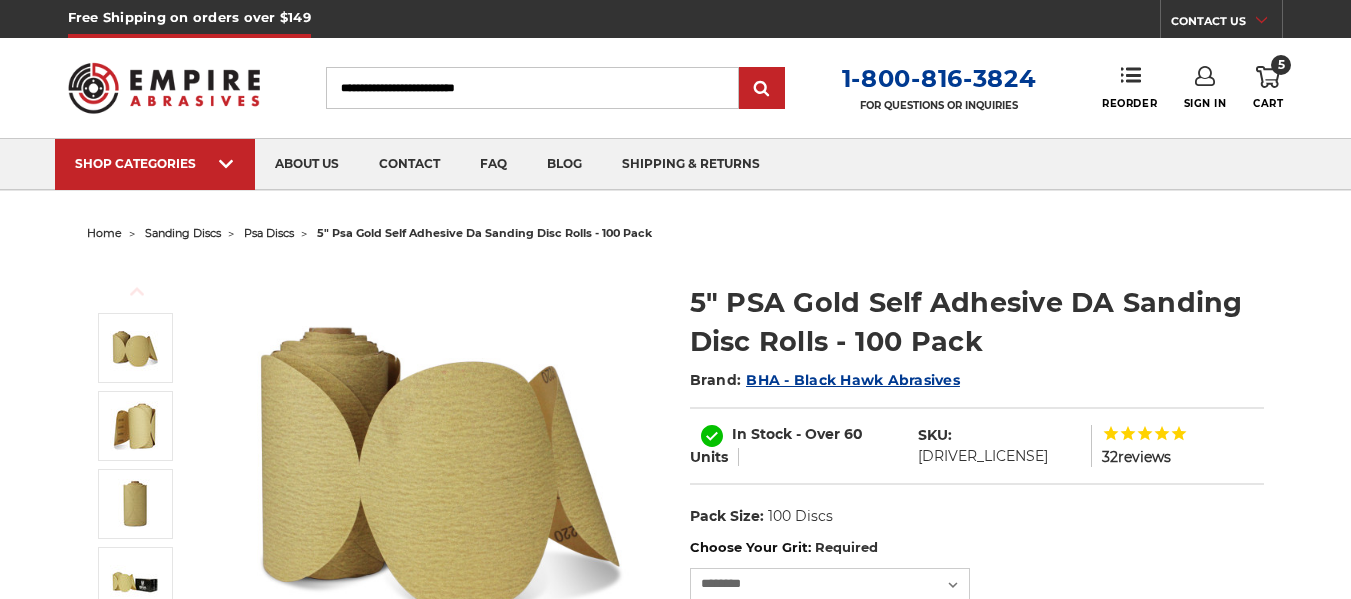 scroll, scrollTop: 0, scrollLeft: 0, axis: both 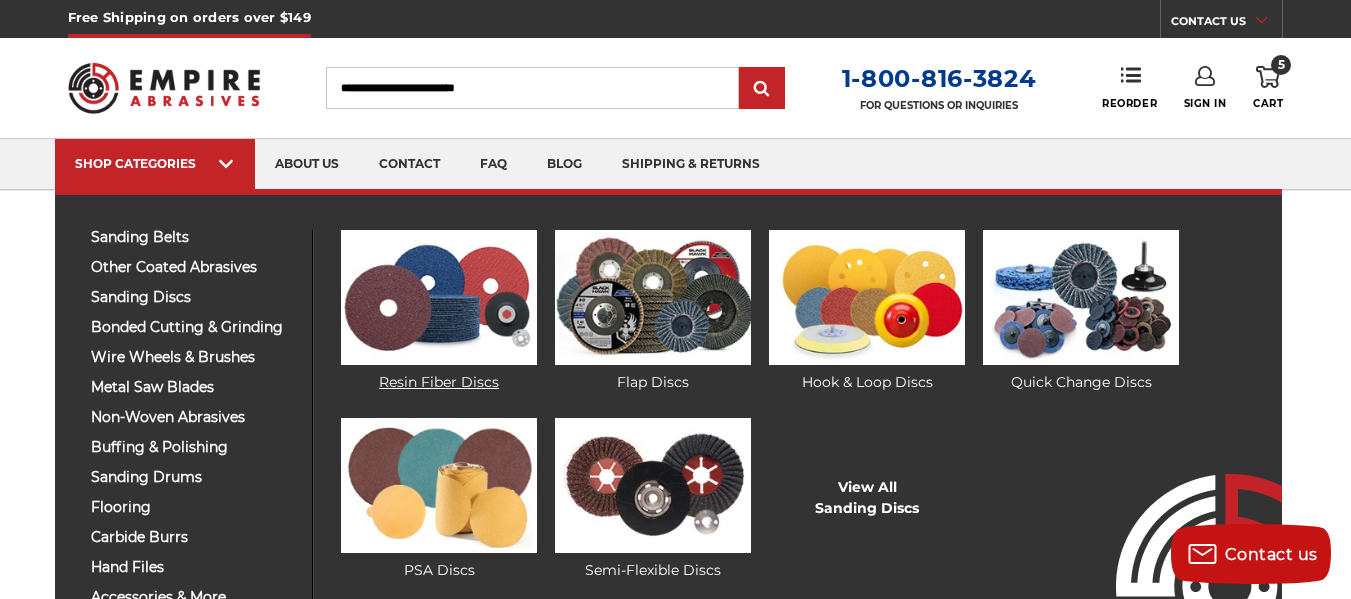 click at bounding box center [439, 297] 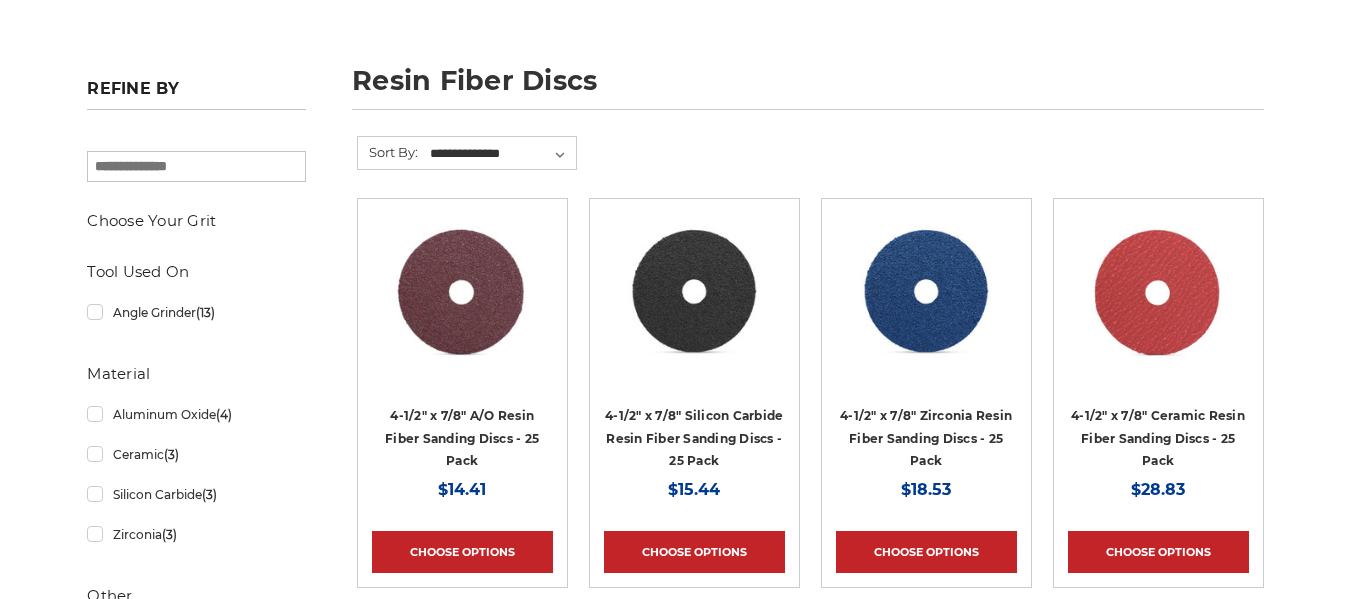 scroll, scrollTop: 500, scrollLeft: 0, axis: vertical 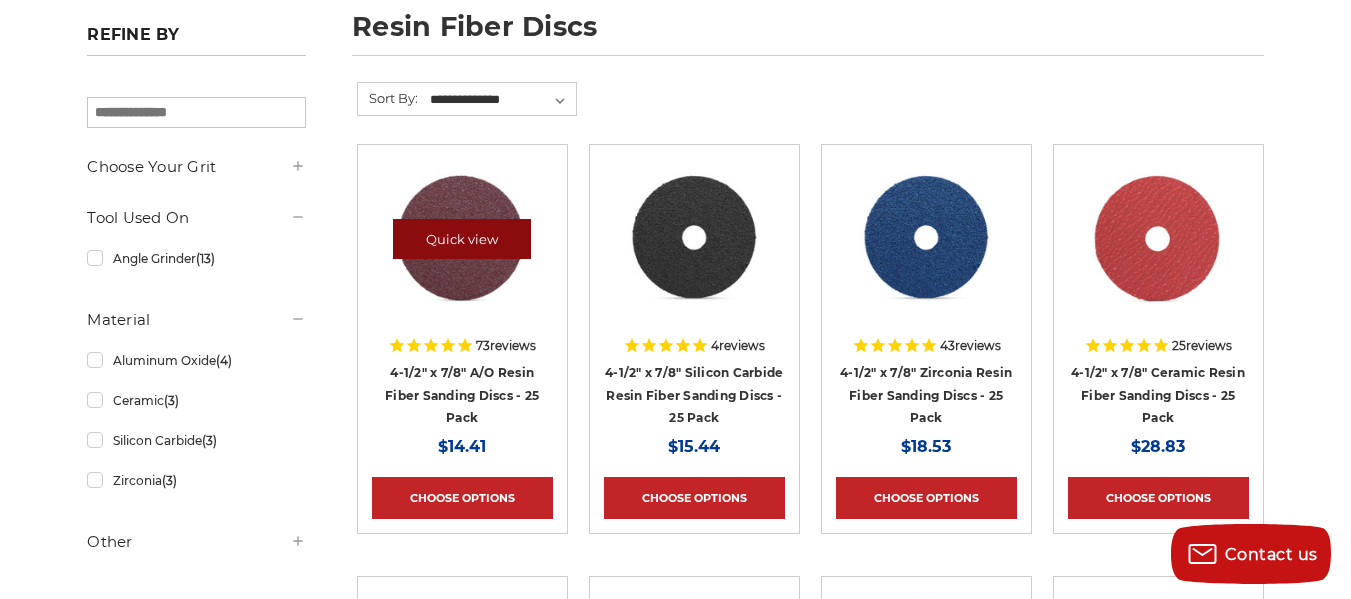 click on "Quick view" at bounding box center (462, 239) 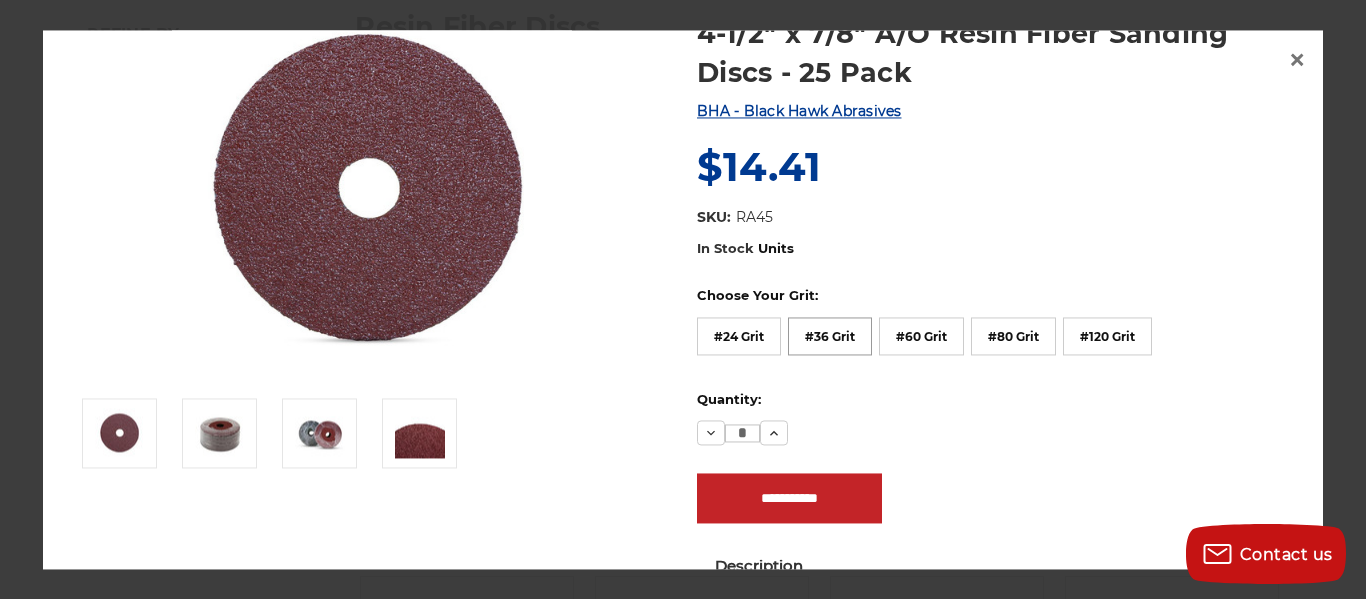 scroll, scrollTop: 100, scrollLeft: 0, axis: vertical 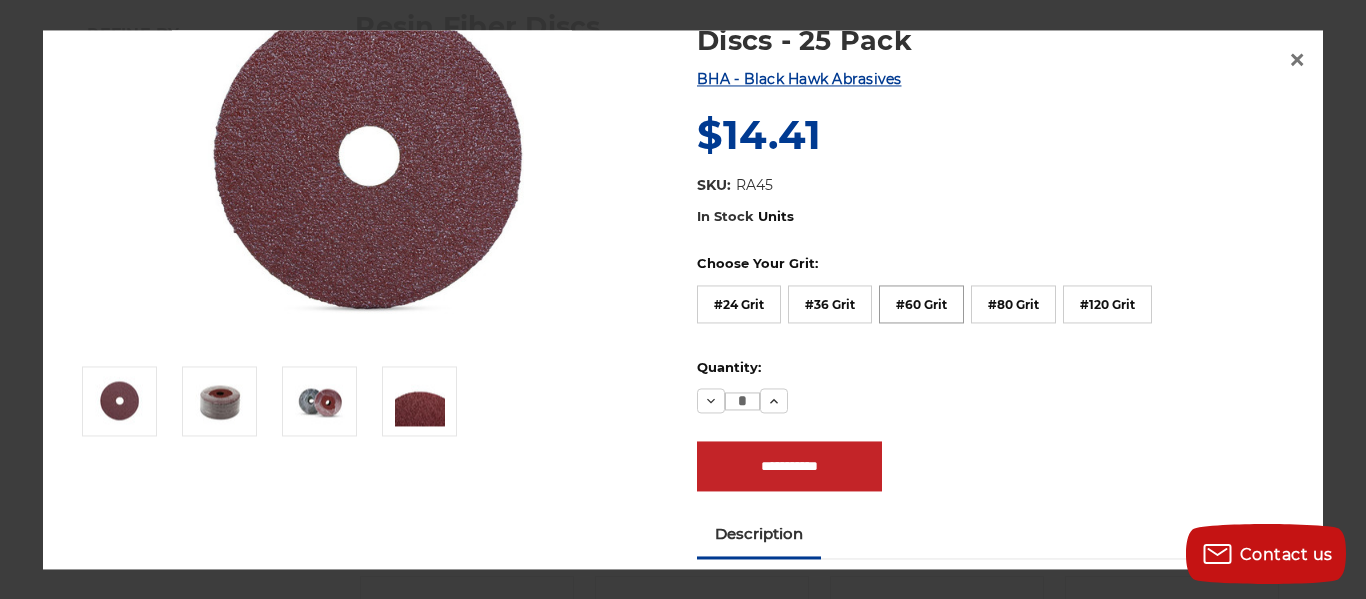 click on "#60 Grit" at bounding box center (921, 304) 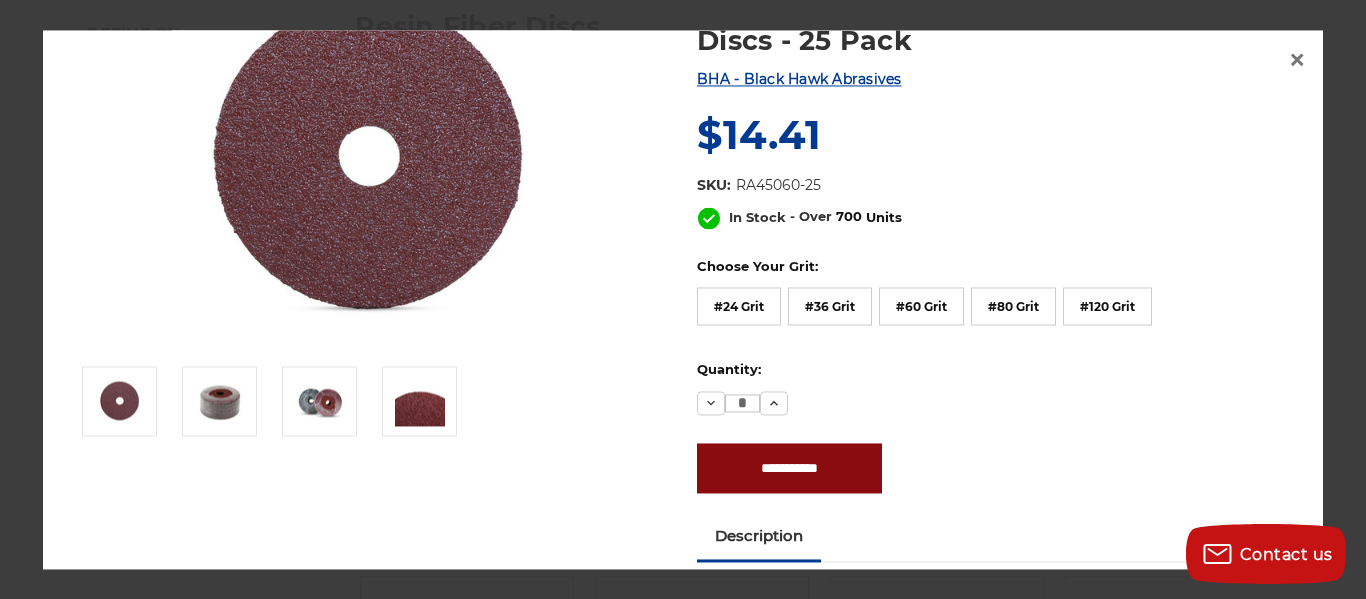 click on "**********" at bounding box center (789, 469) 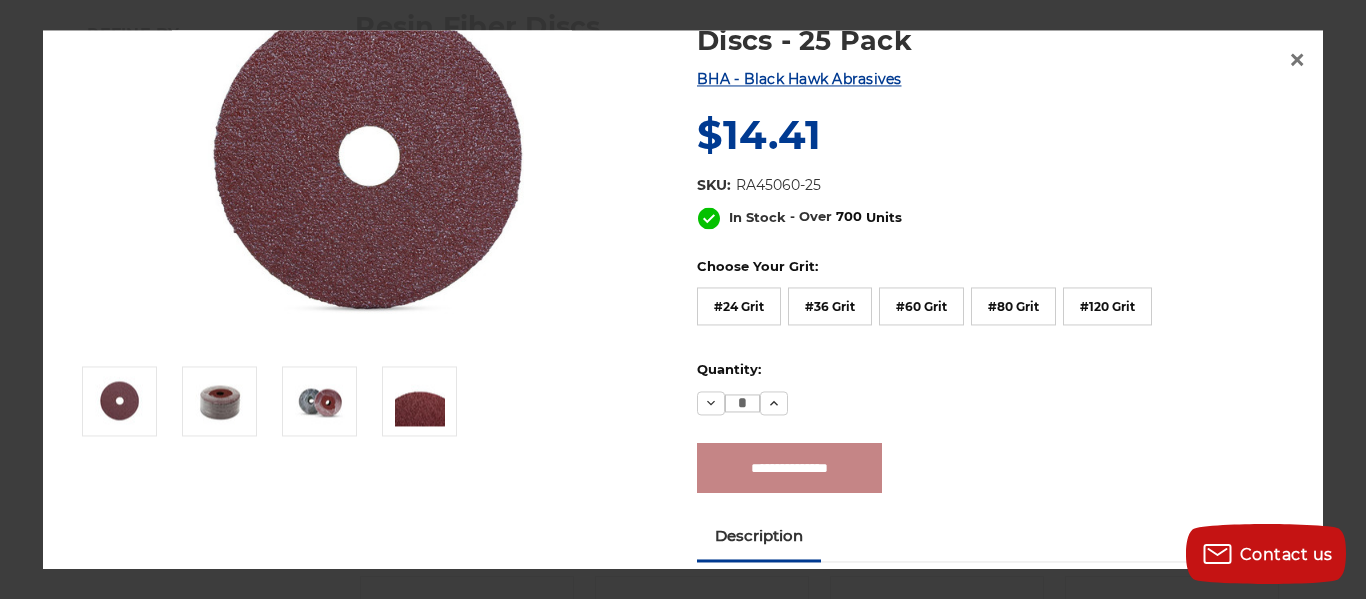 type on "**********" 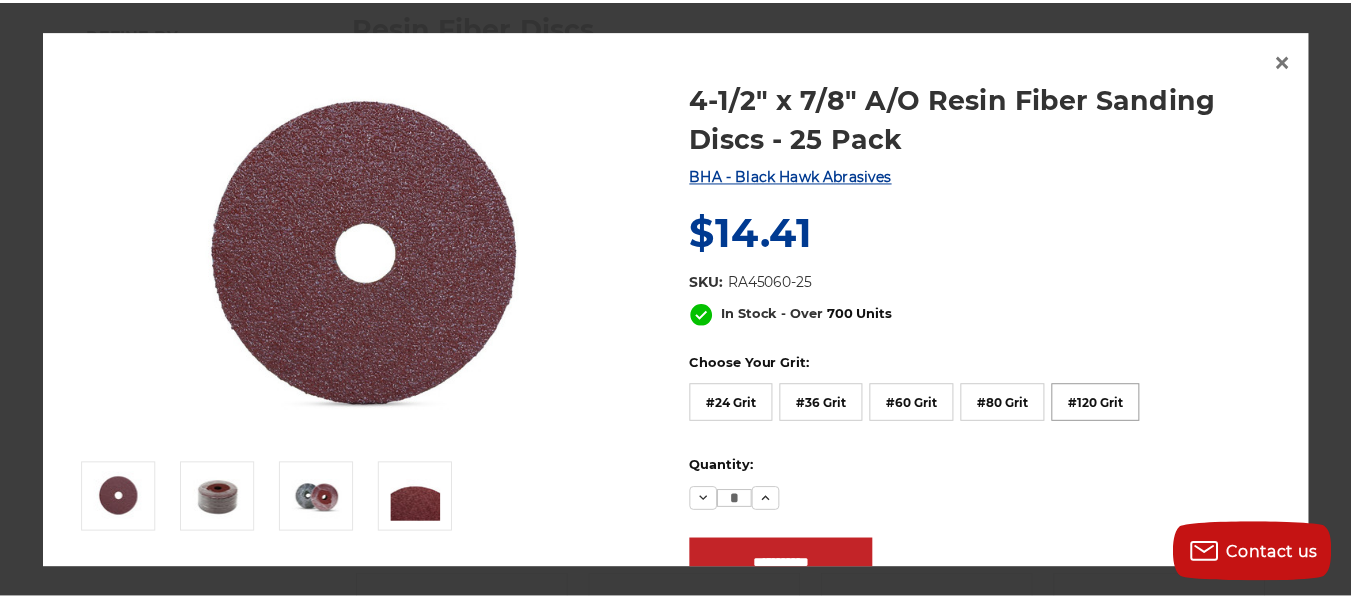 scroll, scrollTop: 0, scrollLeft: 0, axis: both 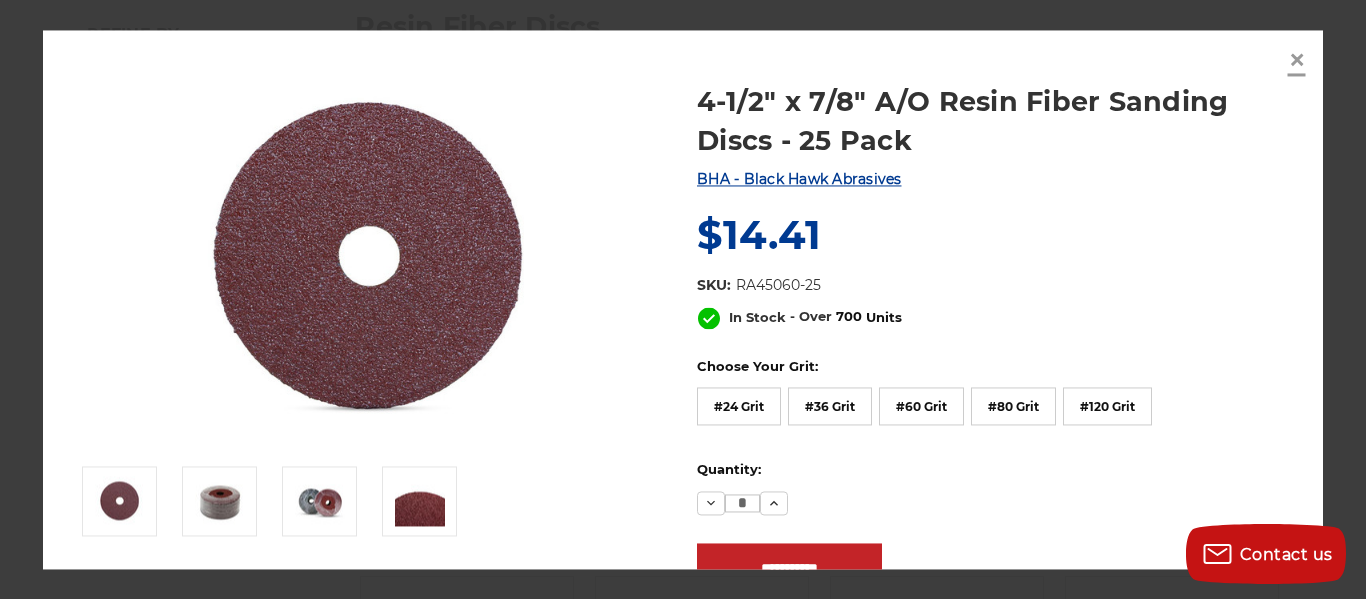 click on "×" at bounding box center [1297, 60] 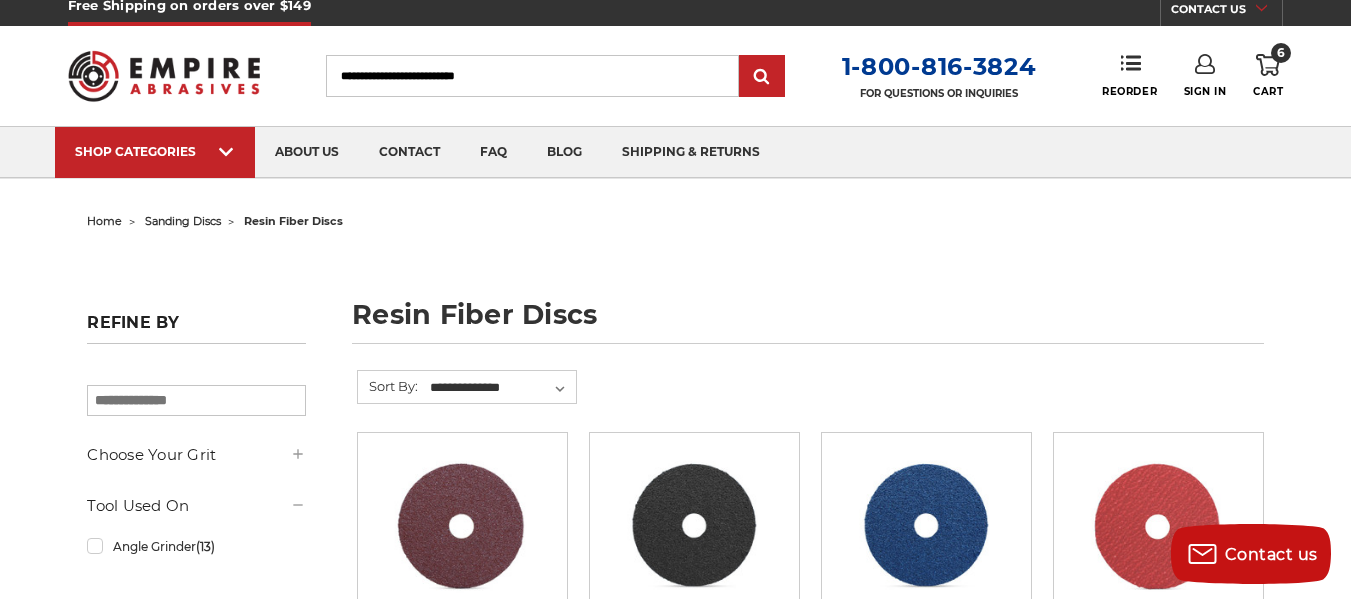 scroll, scrollTop: 0, scrollLeft: 0, axis: both 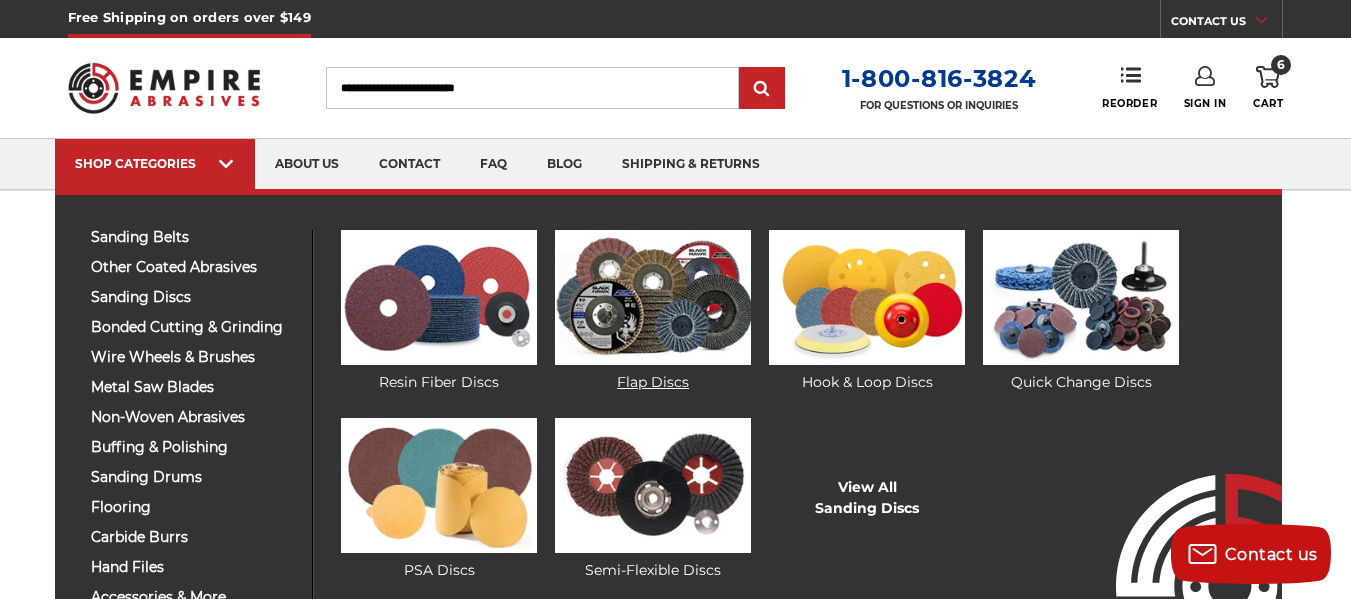 click at bounding box center (653, 297) 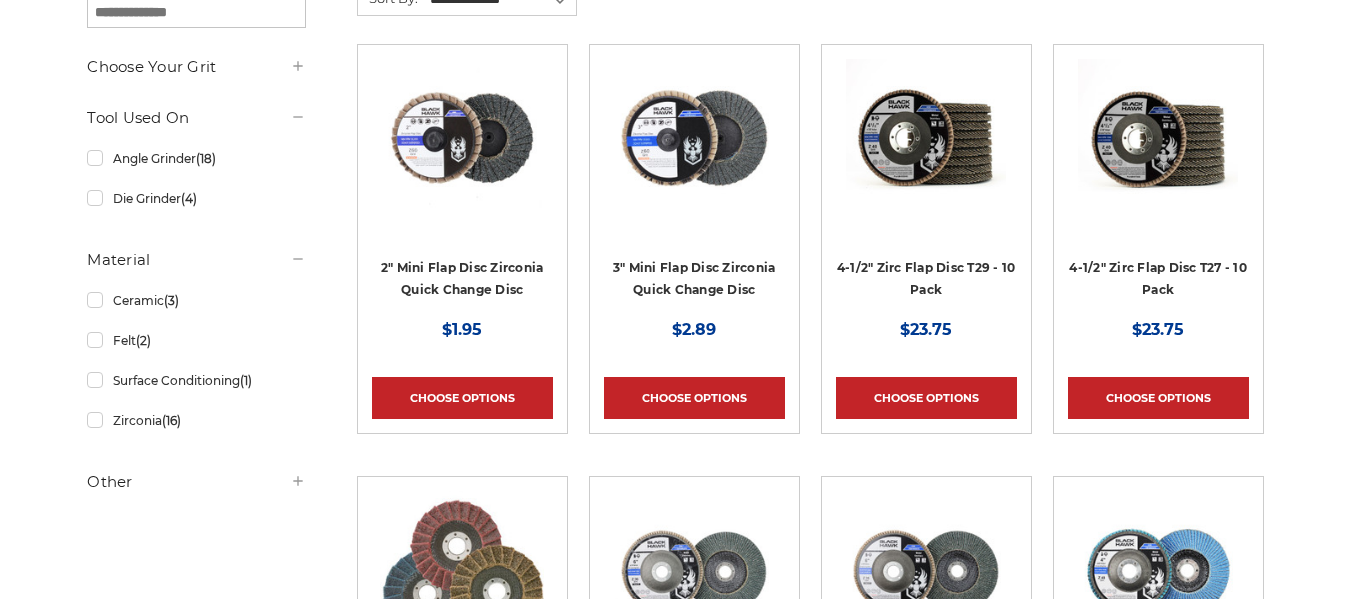 scroll, scrollTop: 400, scrollLeft: 0, axis: vertical 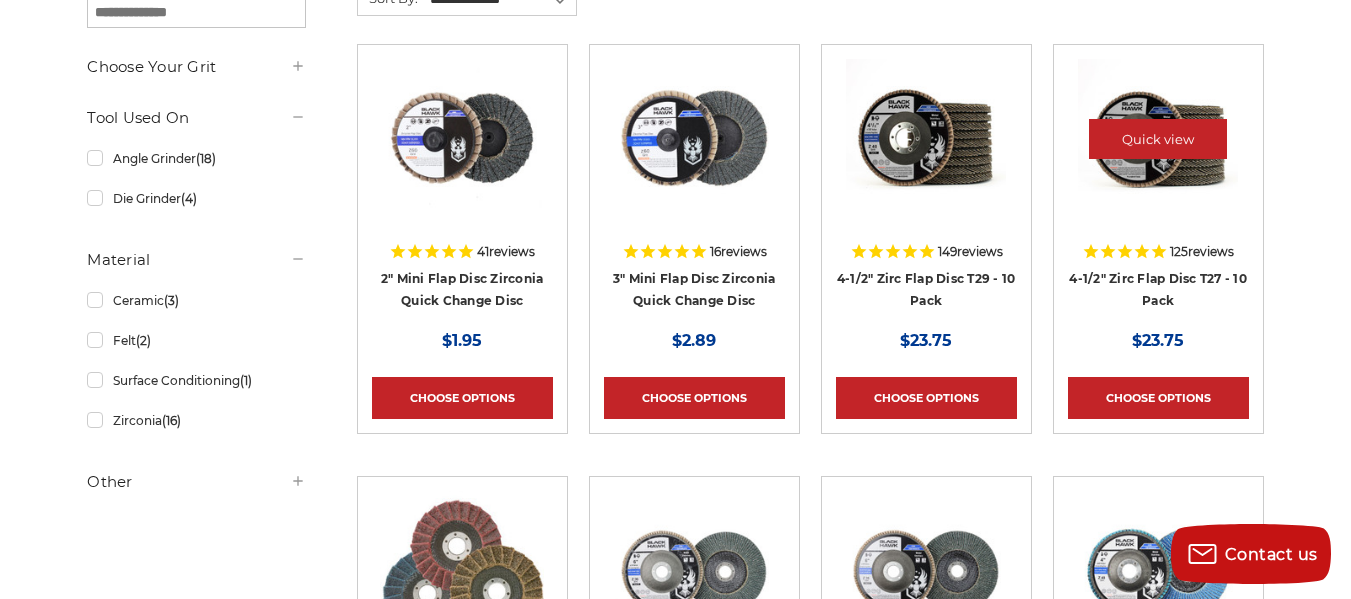 click at bounding box center [1158, 139] 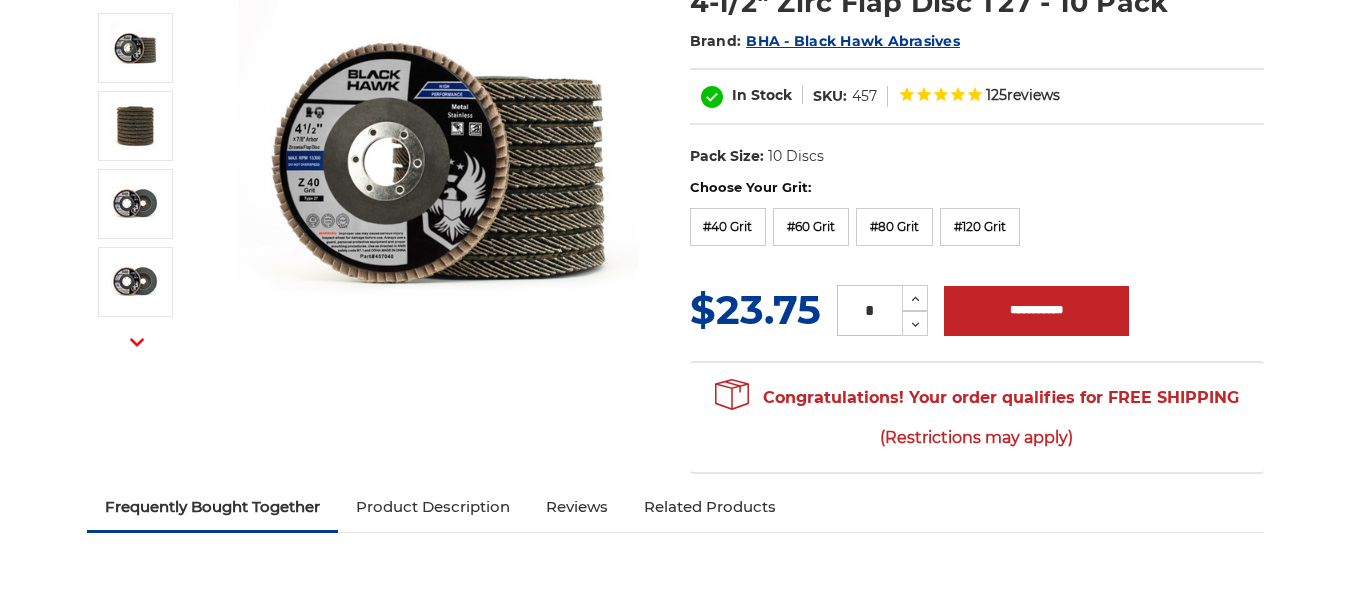 scroll, scrollTop: 300, scrollLeft: 0, axis: vertical 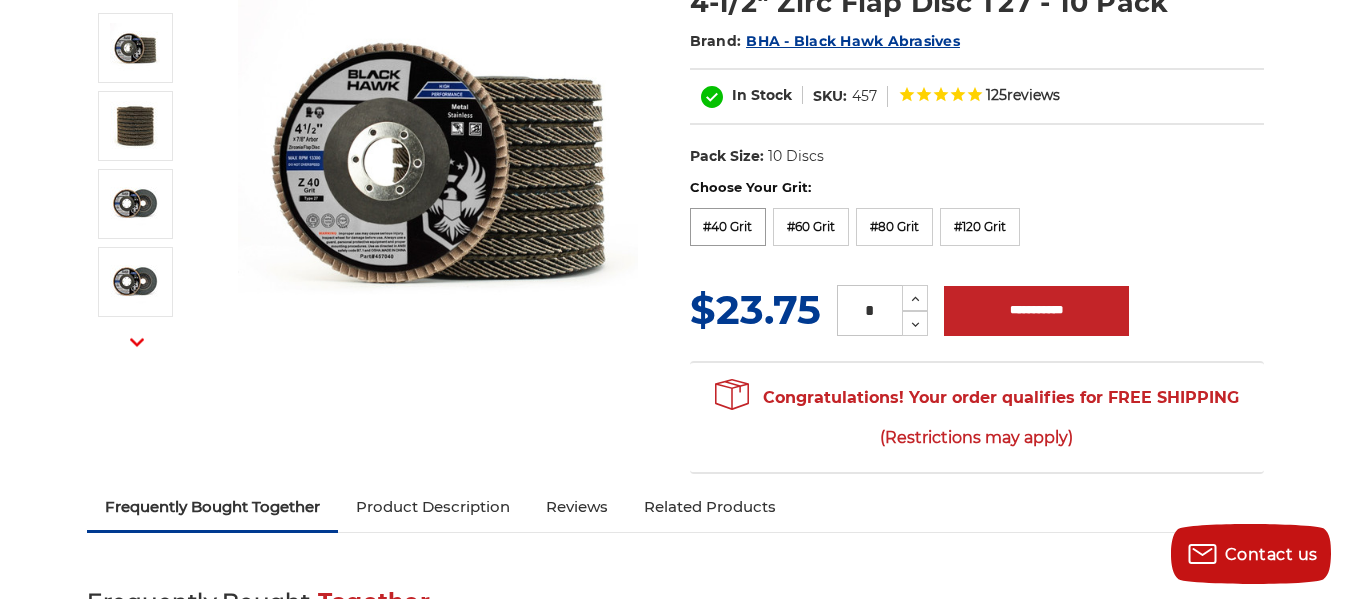 click on "#40 Grit" at bounding box center [728, 227] 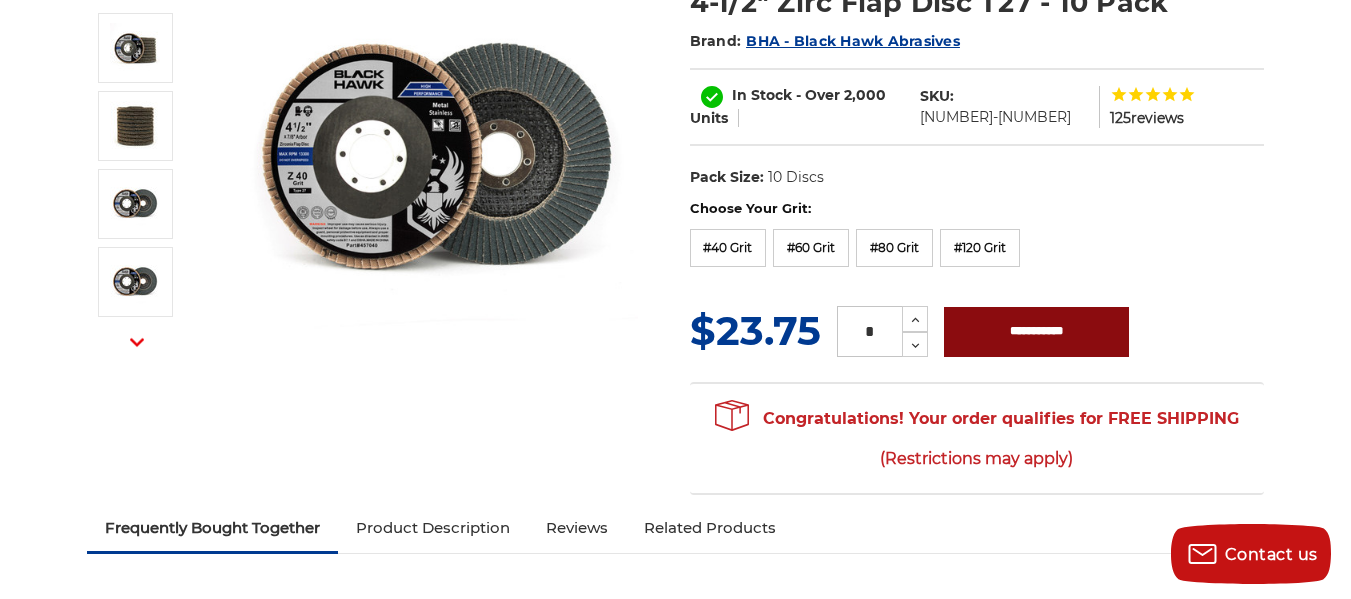 click on "**********" at bounding box center (1036, 332) 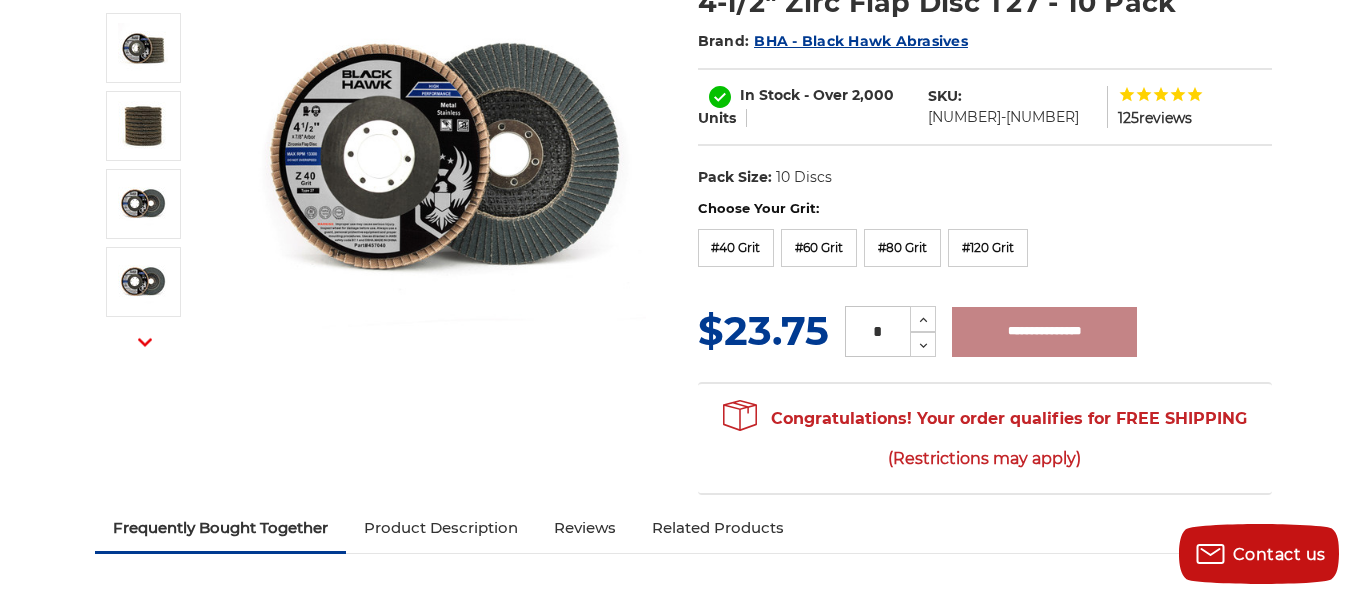 type on "**********" 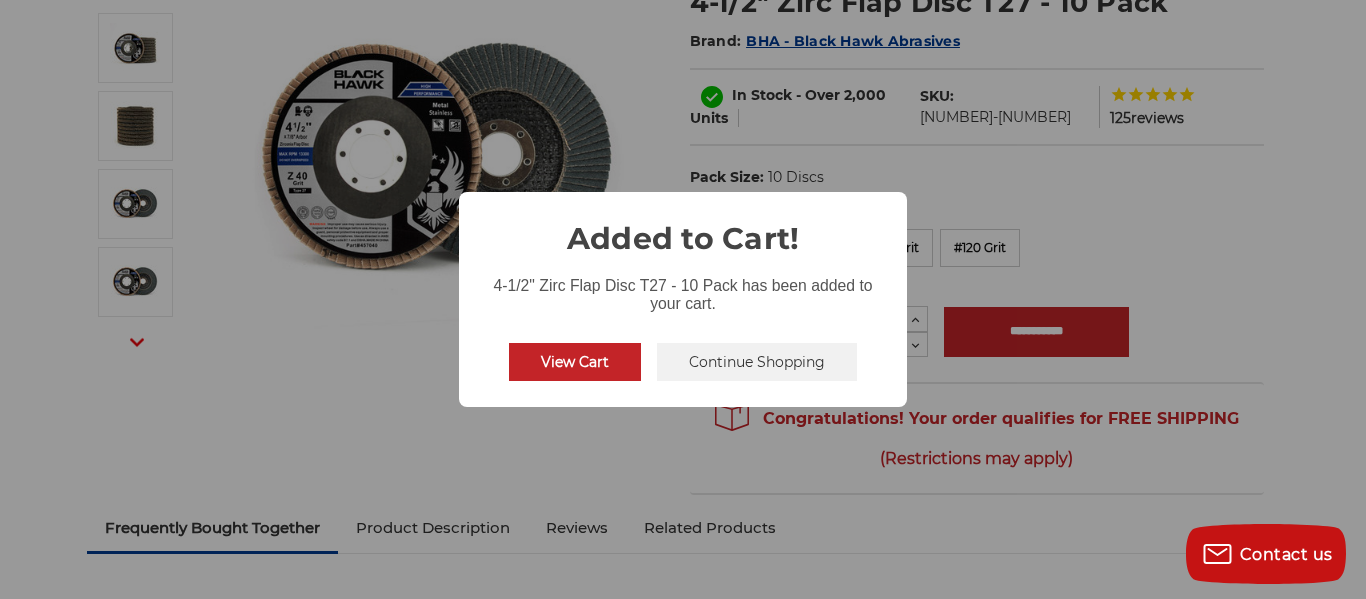 click on "View Cart" at bounding box center (575, 362) 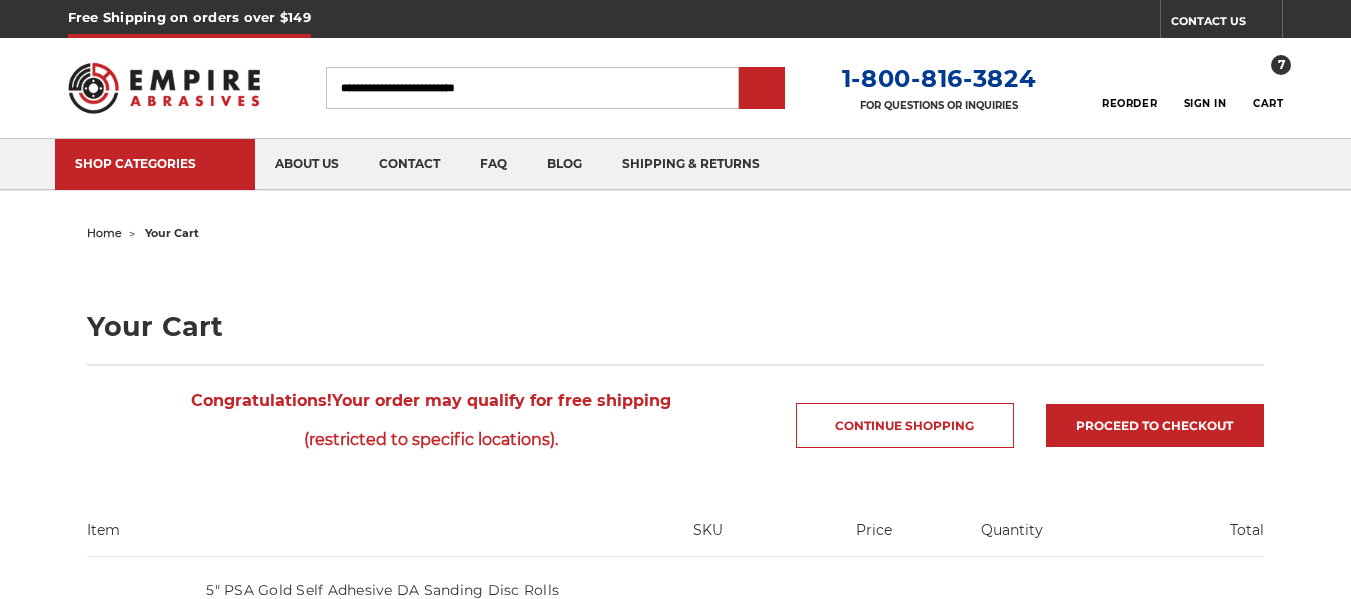 scroll, scrollTop: 0, scrollLeft: 0, axis: both 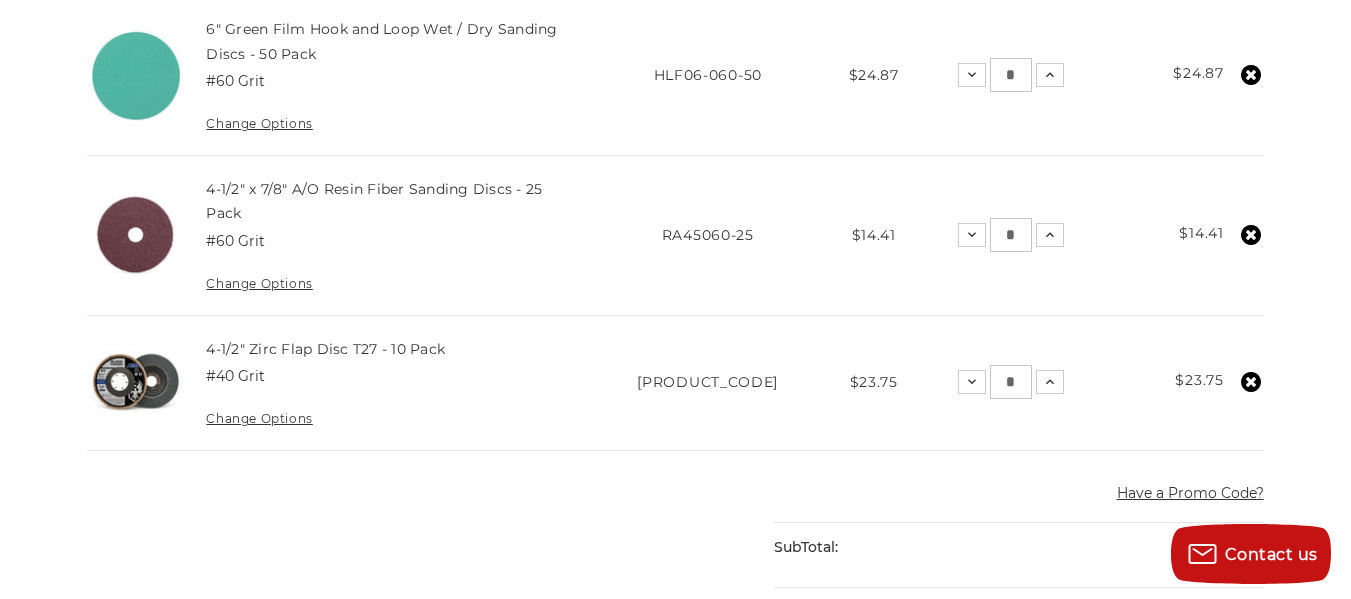 click 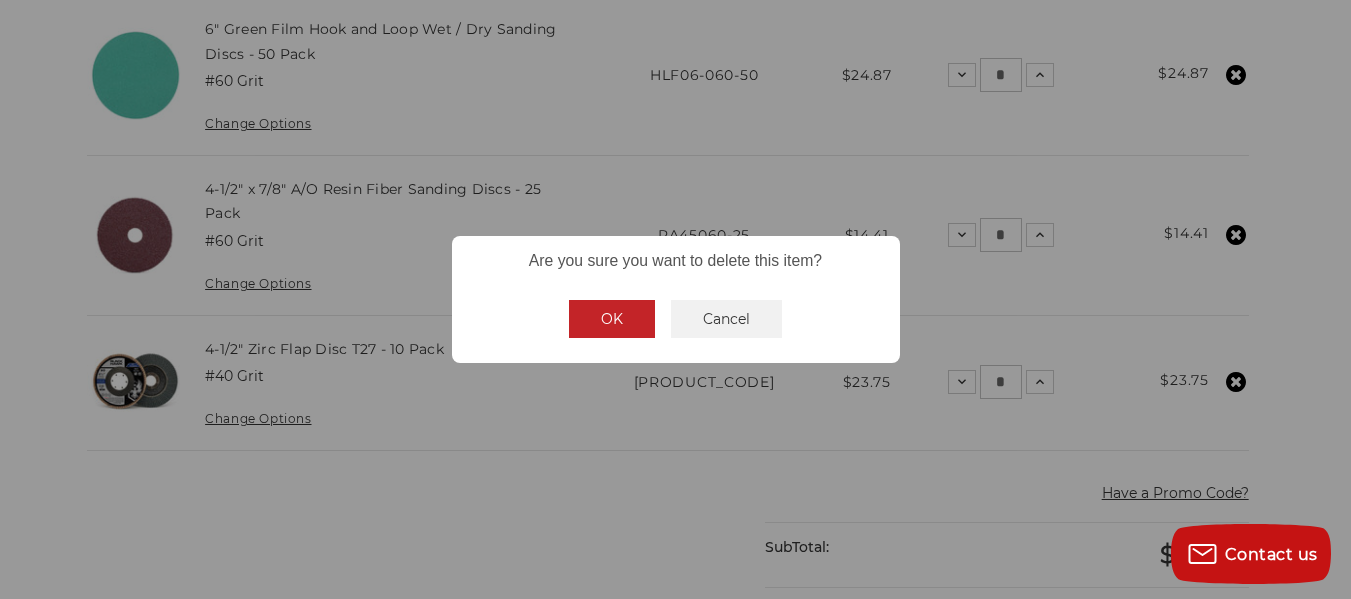 scroll, scrollTop: 1199, scrollLeft: 0, axis: vertical 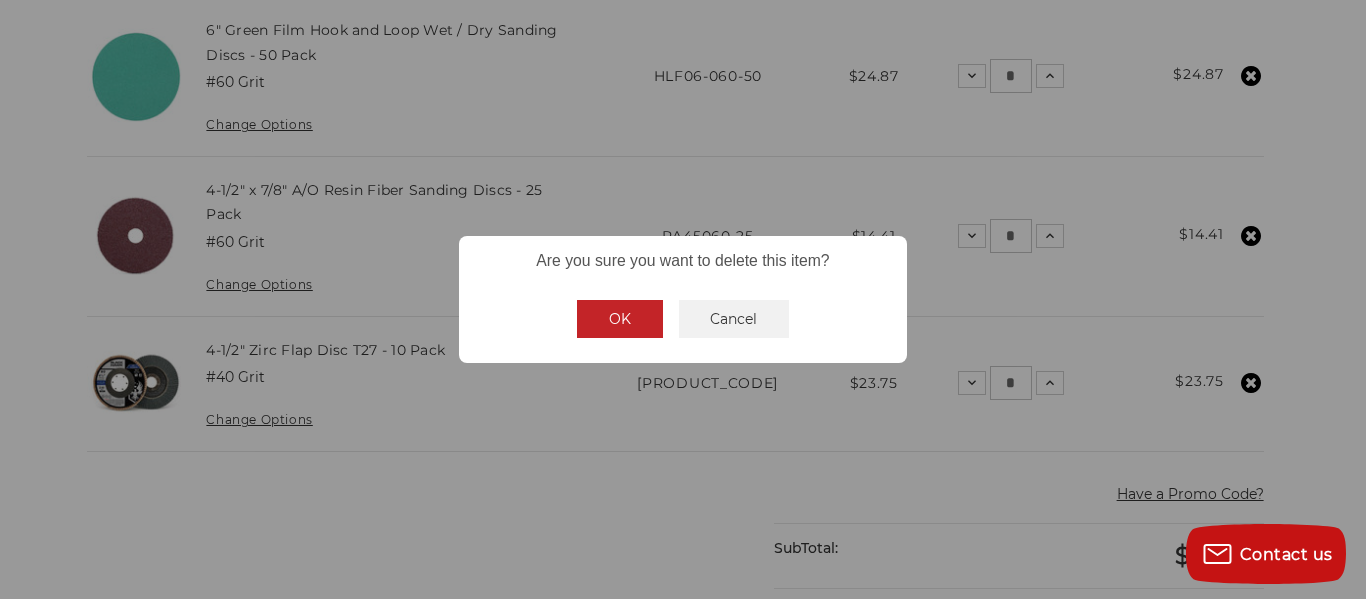 click on "OK" at bounding box center (620, 319) 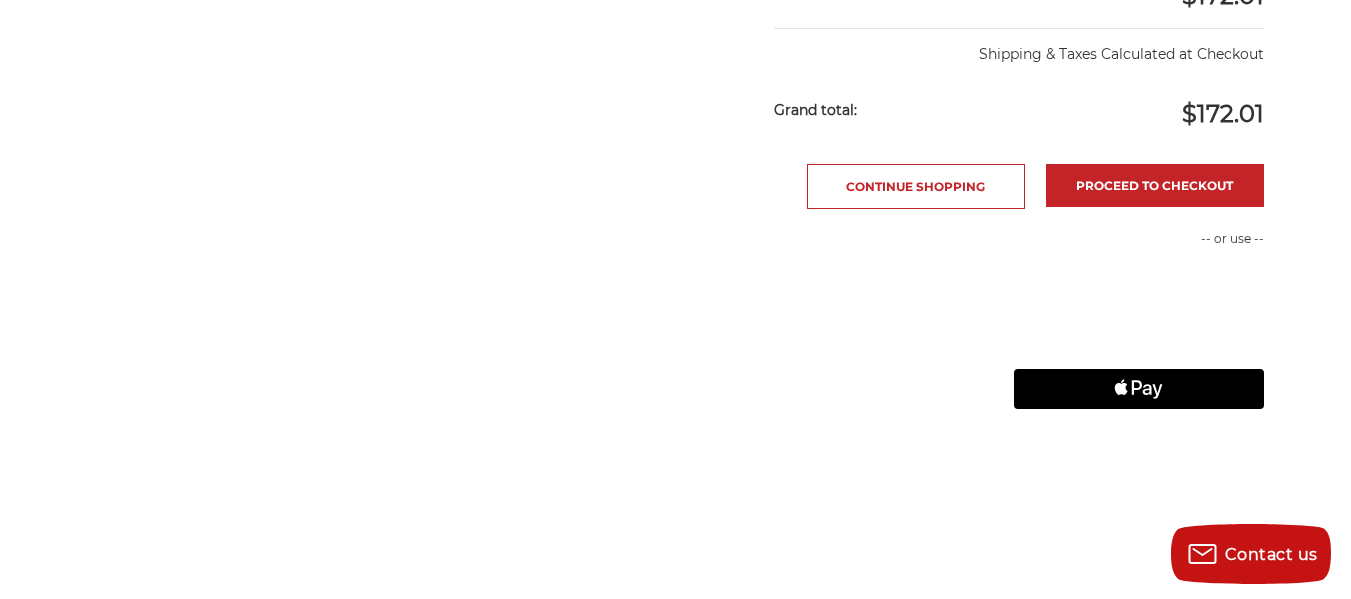 scroll, scrollTop: 1399, scrollLeft: 0, axis: vertical 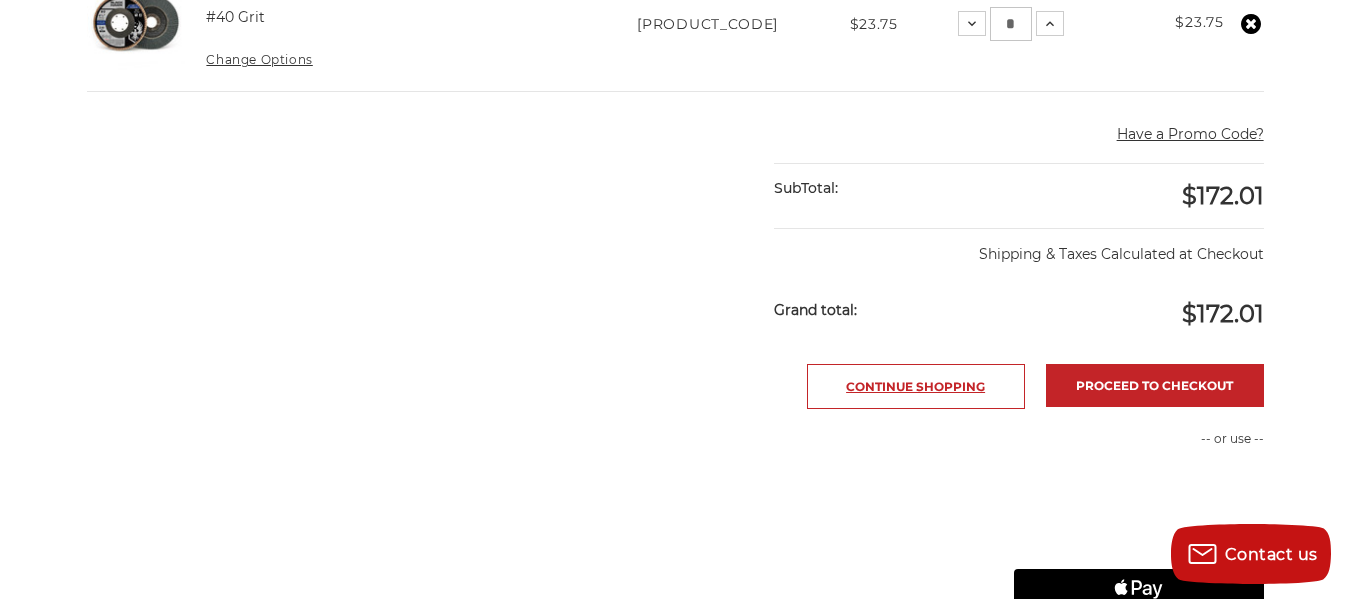 click on "Continue Shopping" at bounding box center [916, 386] 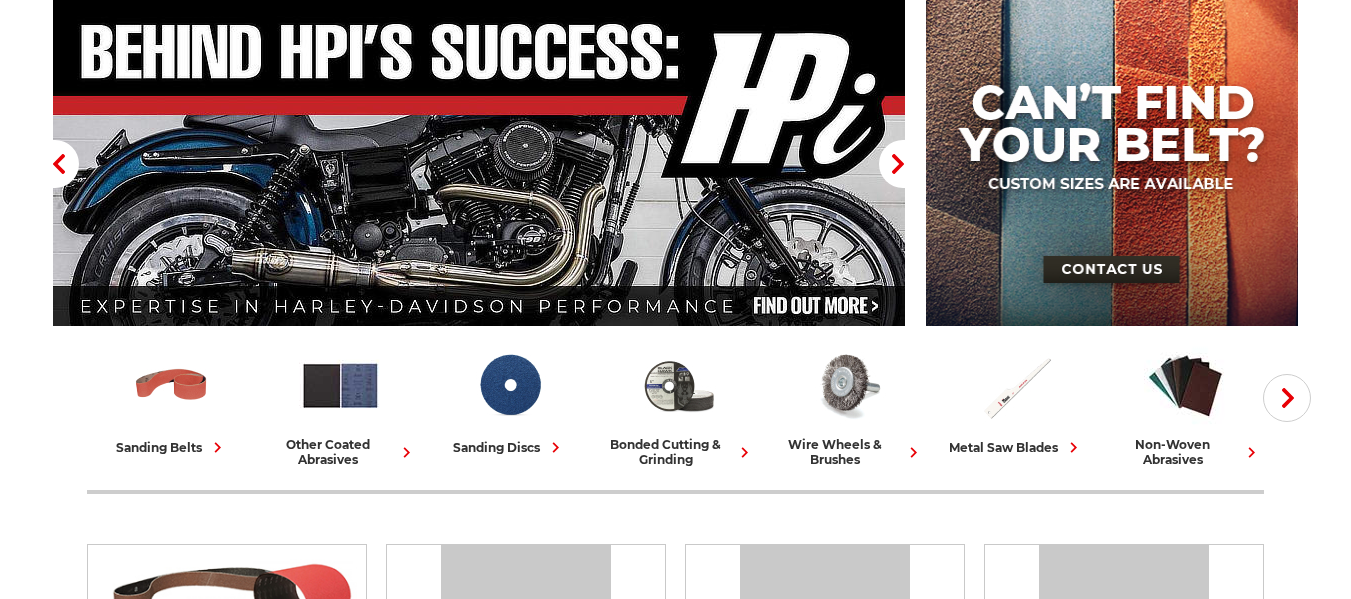 scroll, scrollTop: 300, scrollLeft: 0, axis: vertical 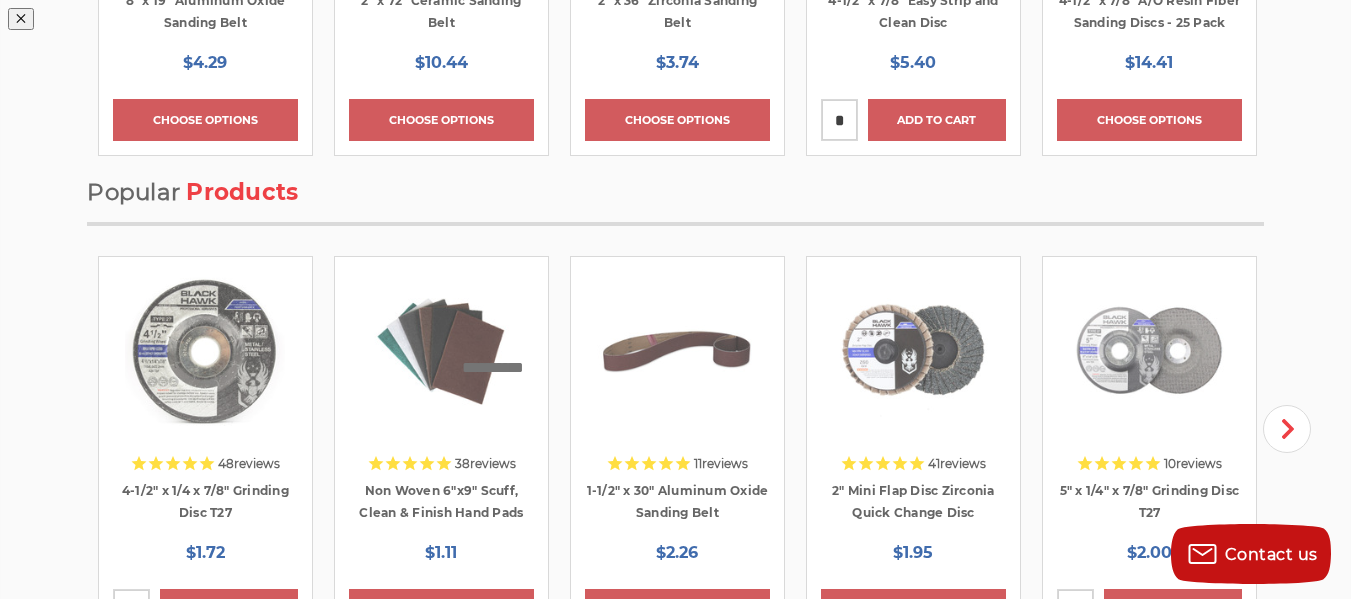 click at bounding box center [942, 139] 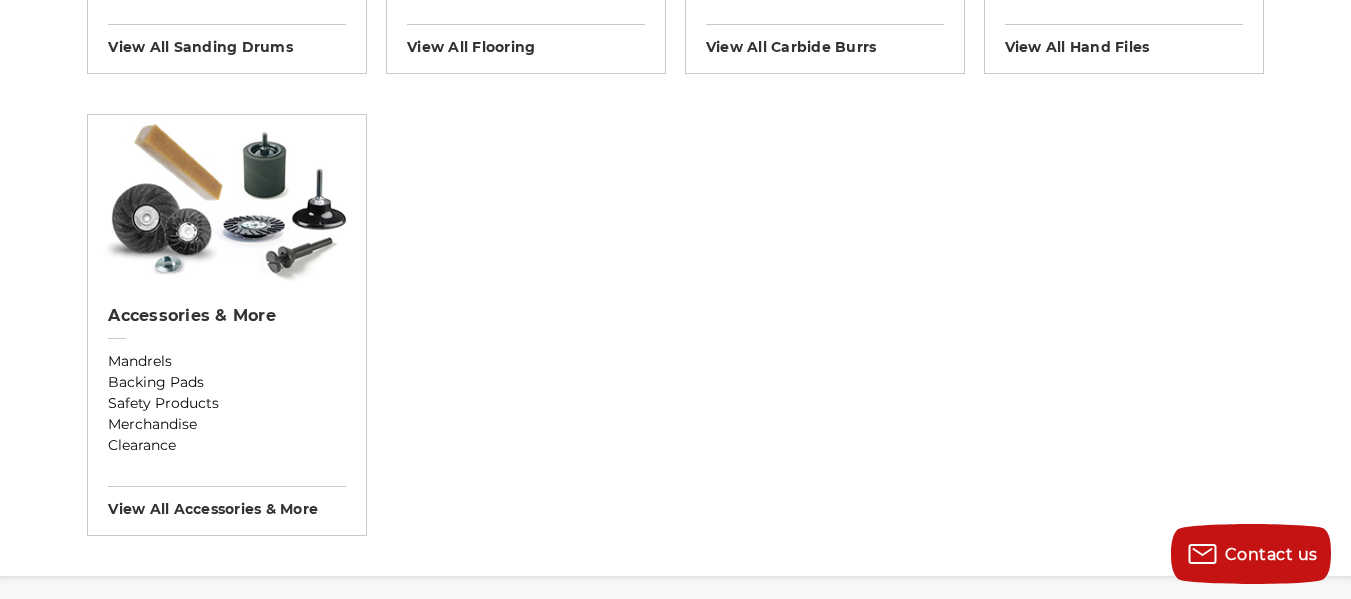 scroll, scrollTop: 2100, scrollLeft: 0, axis: vertical 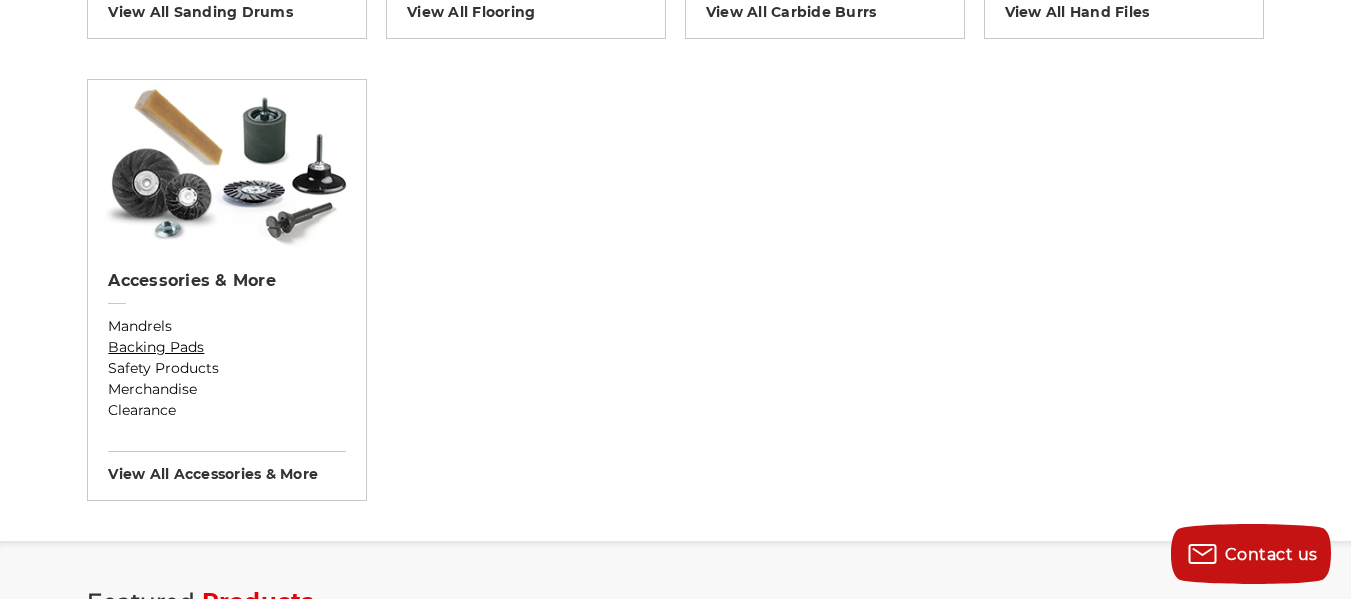click on "Backing Pads" at bounding box center (227, 347) 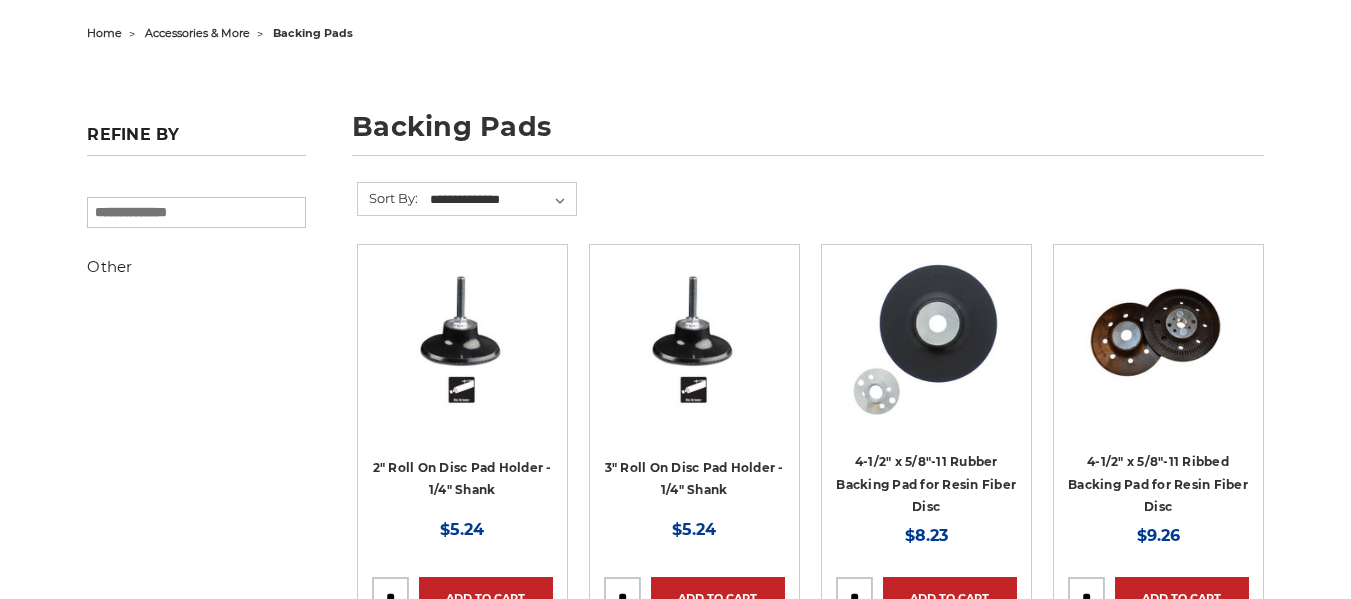 scroll, scrollTop: 200, scrollLeft: 0, axis: vertical 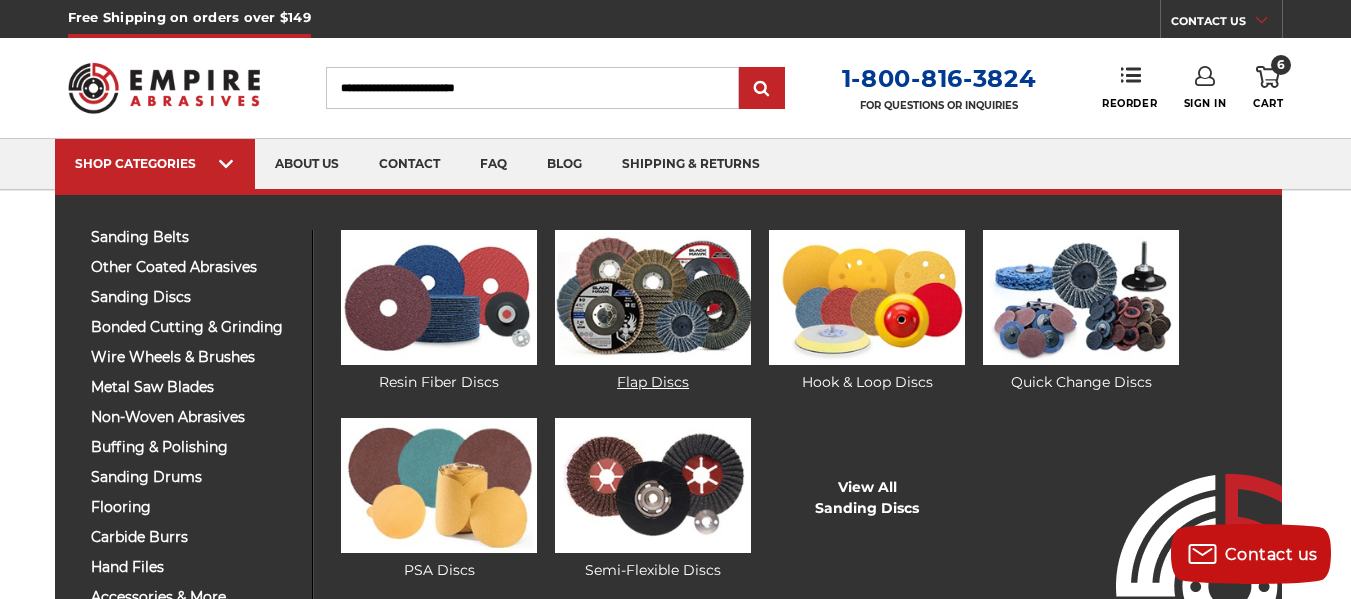 click at bounding box center [653, 297] 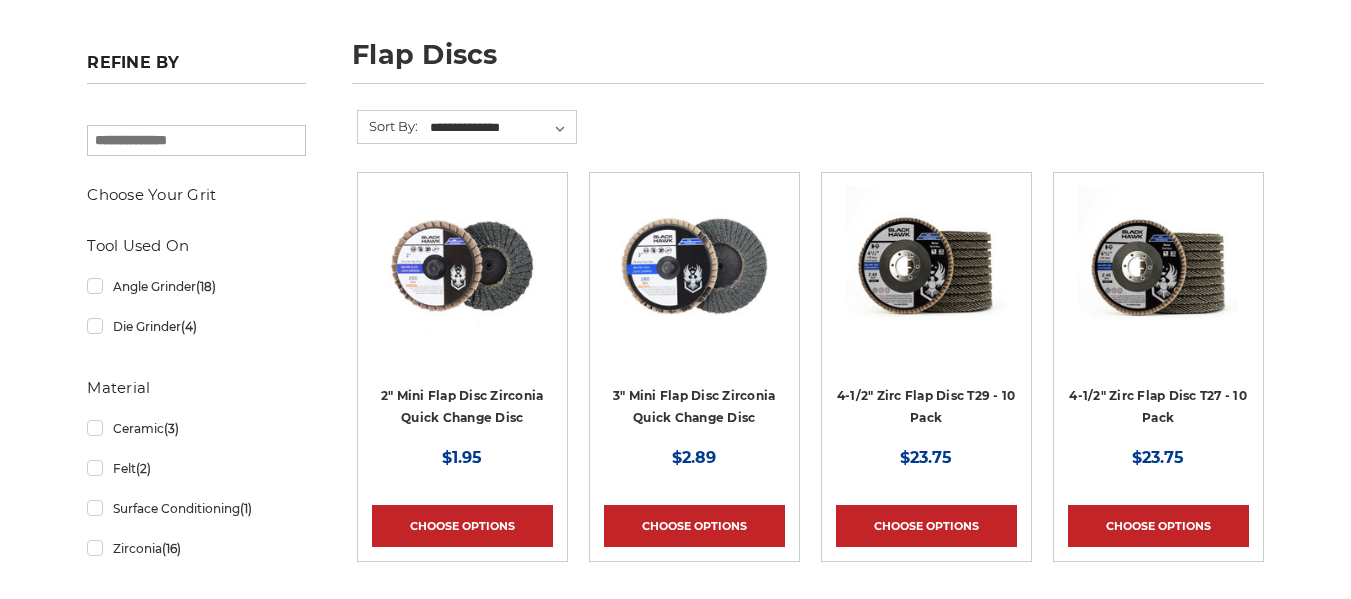 scroll, scrollTop: 400, scrollLeft: 0, axis: vertical 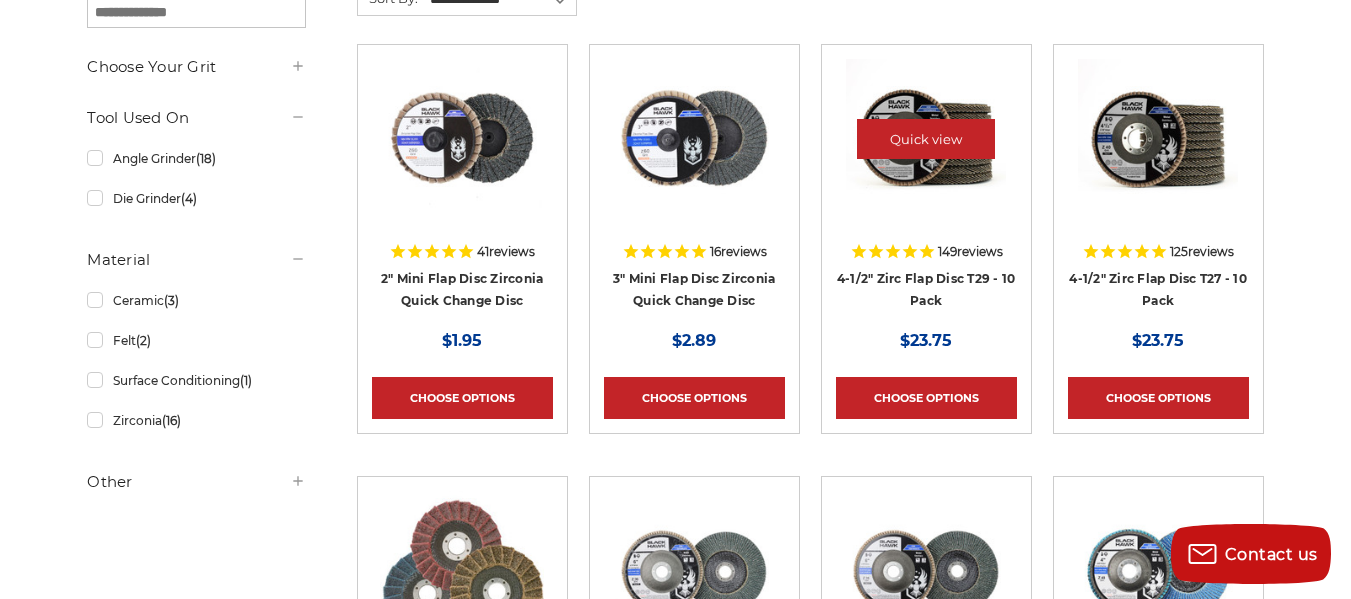 click at bounding box center [926, 139] 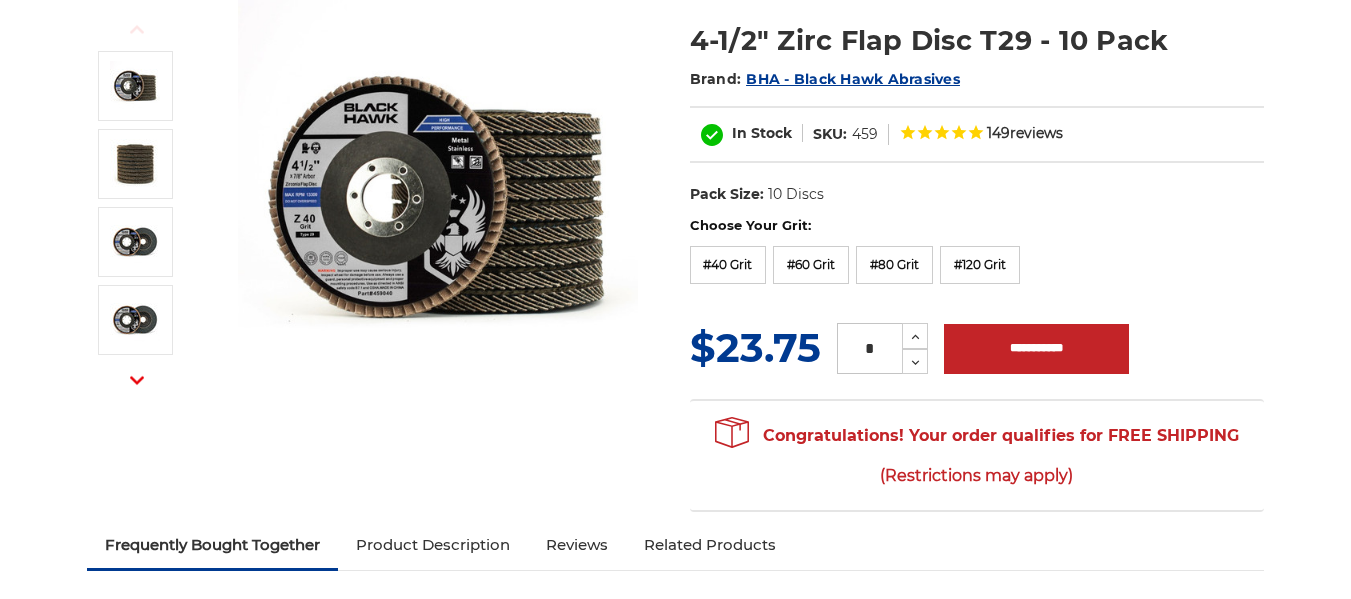 scroll, scrollTop: 300, scrollLeft: 0, axis: vertical 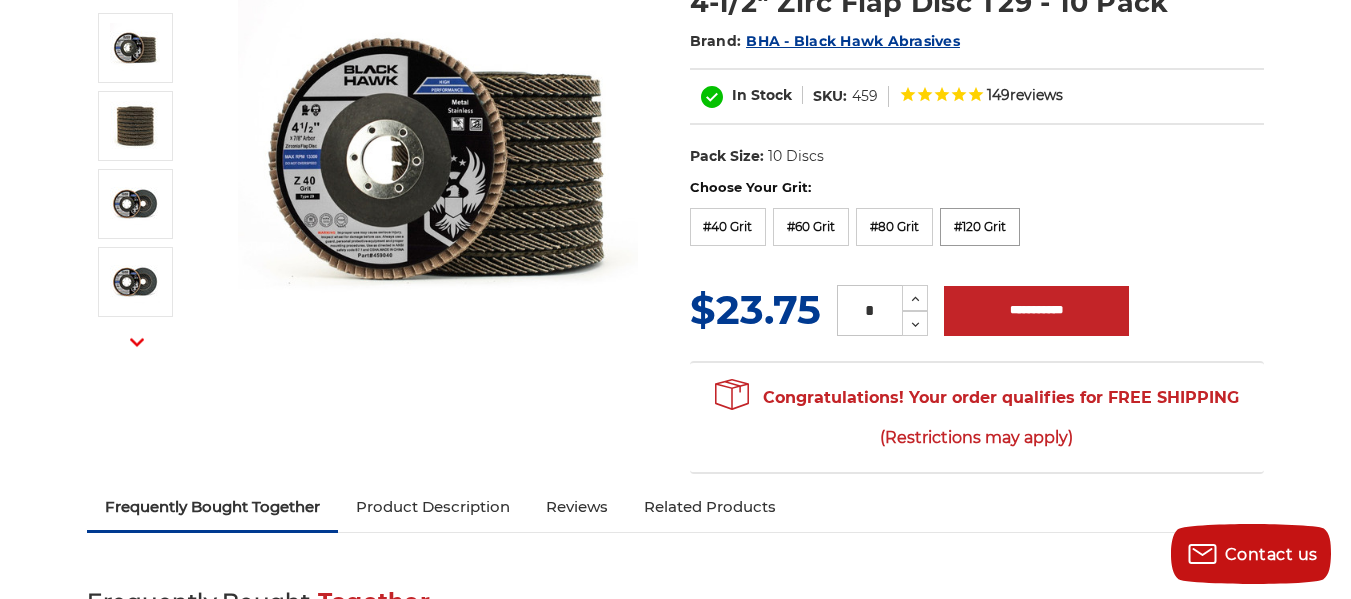 click on "#120 Grit" at bounding box center [980, 227] 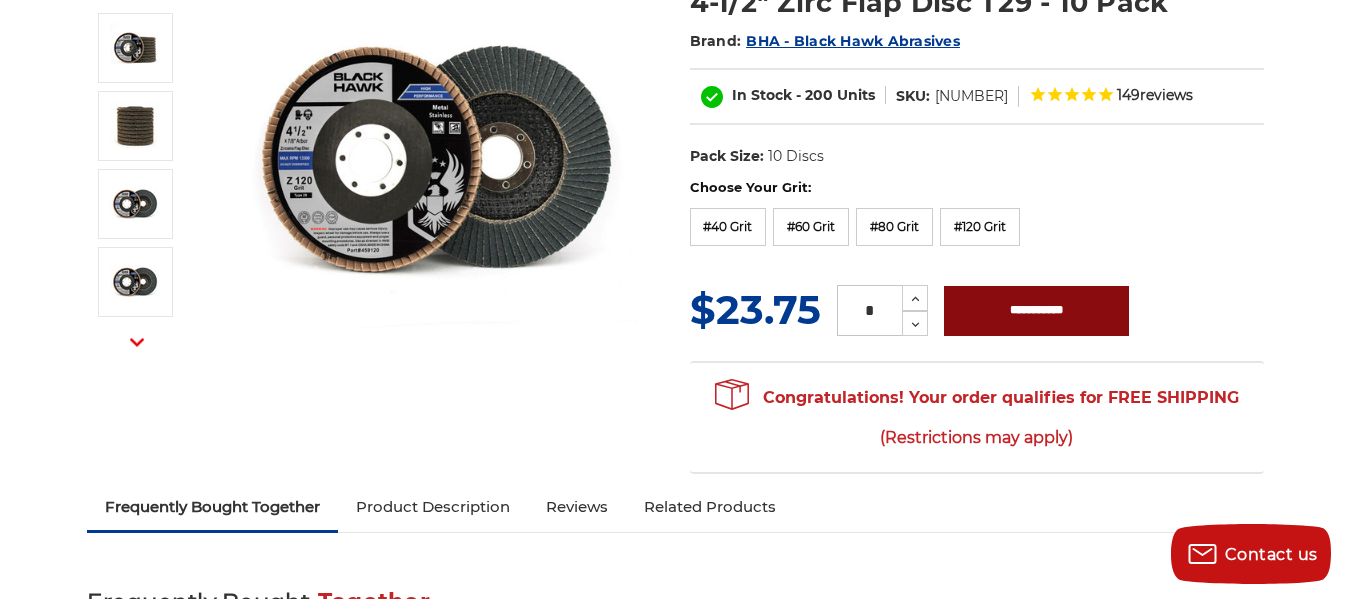 click on "**********" at bounding box center [1036, 311] 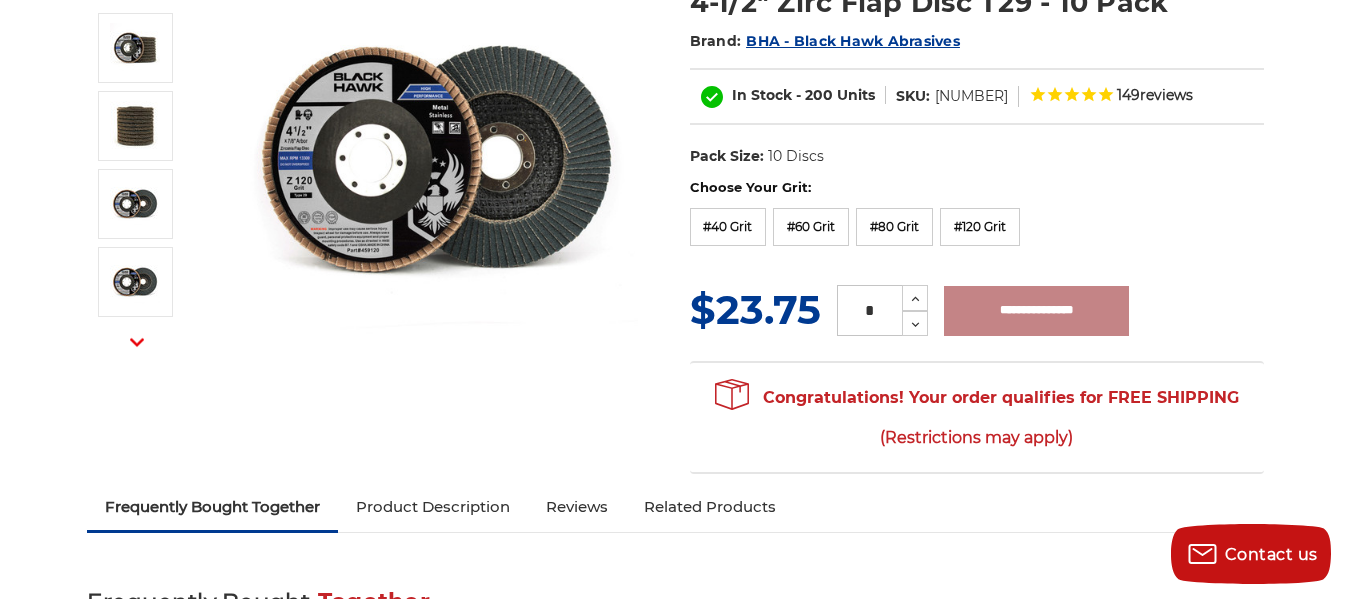 type on "**********" 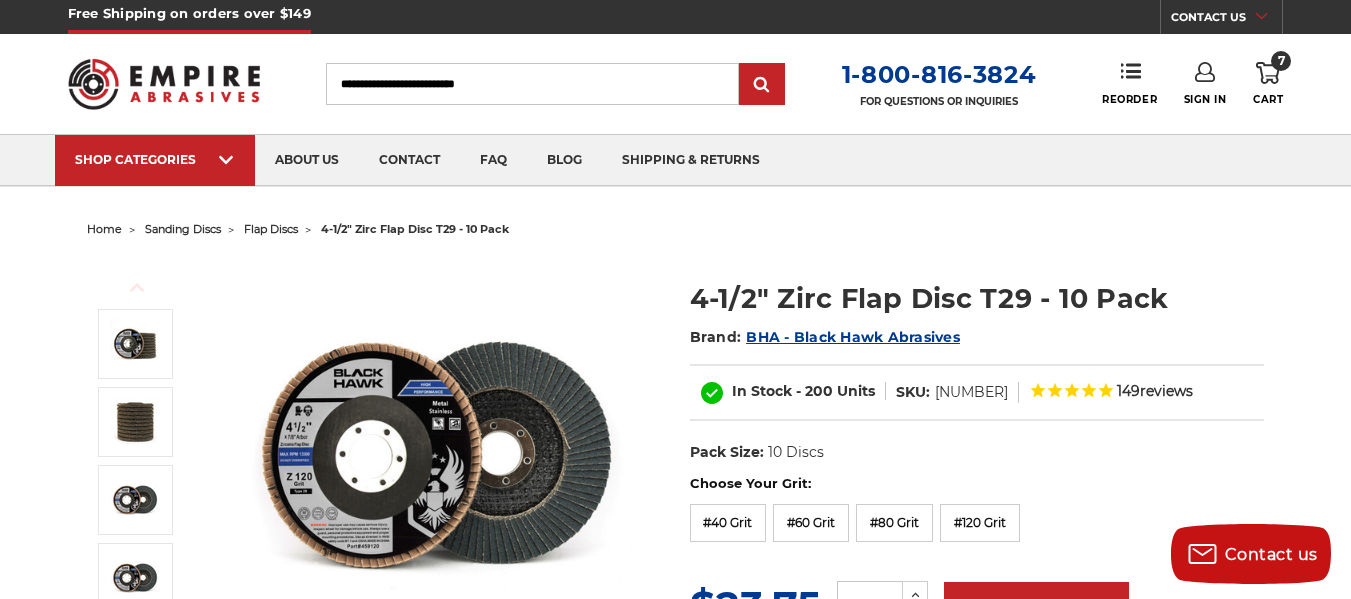 scroll, scrollTop: 0, scrollLeft: 0, axis: both 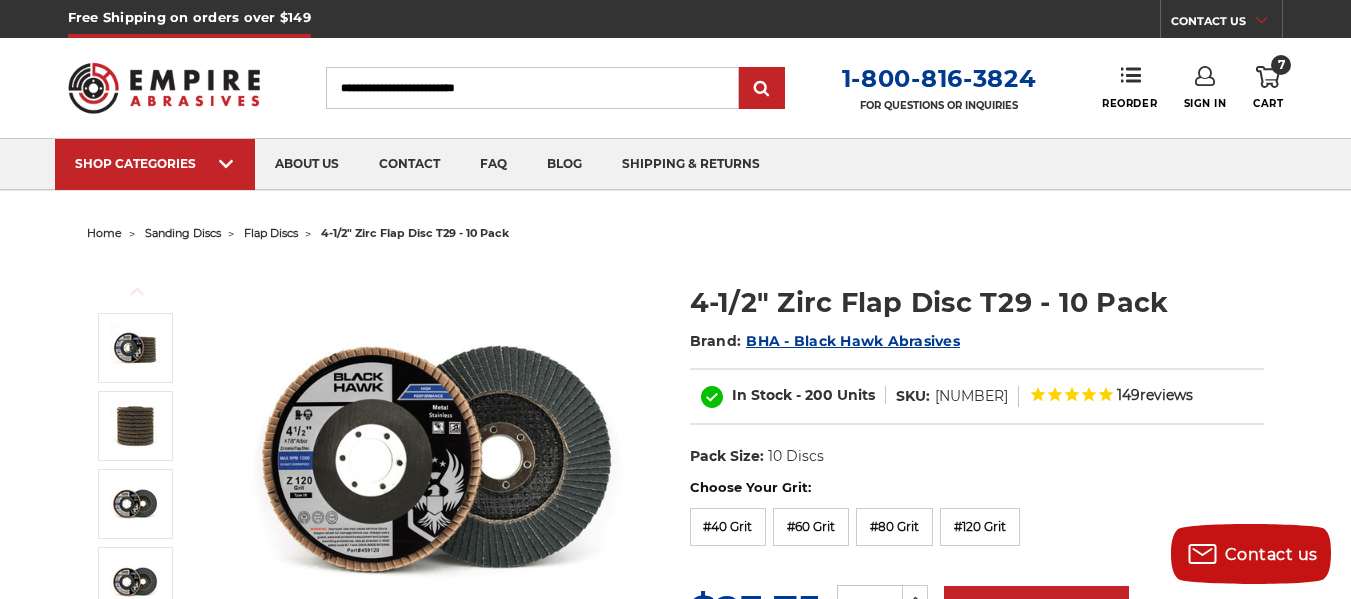 click 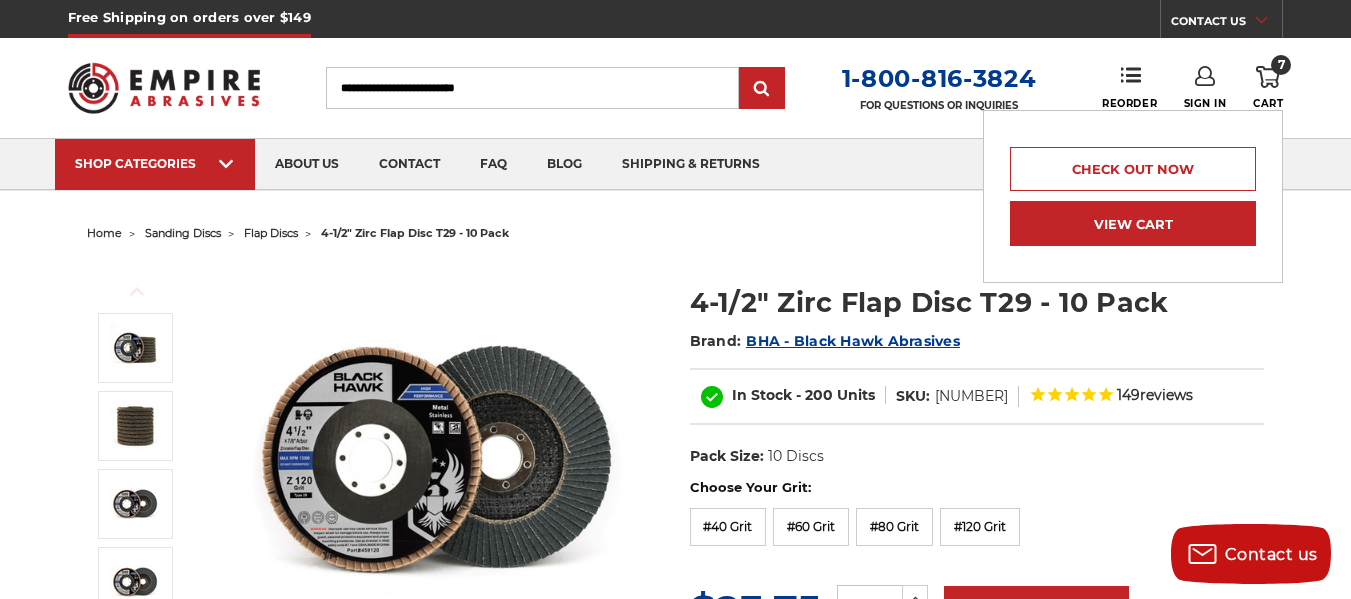 click on "View Cart" at bounding box center [1133, 223] 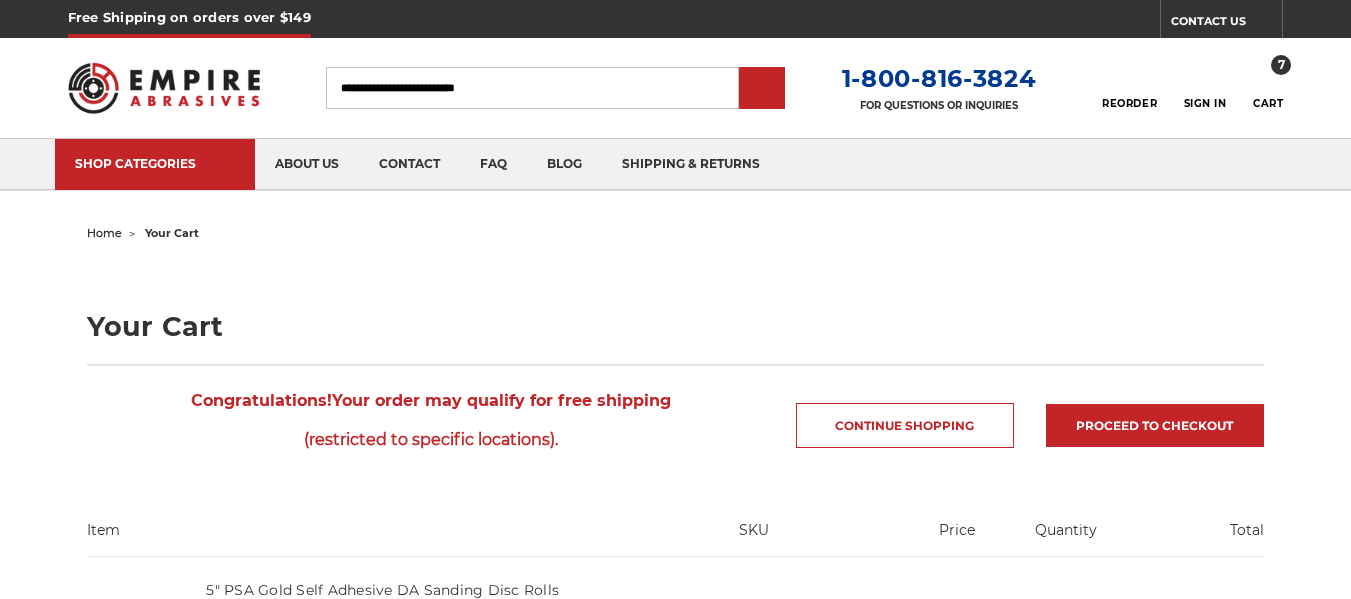 scroll, scrollTop: 0, scrollLeft: 0, axis: both 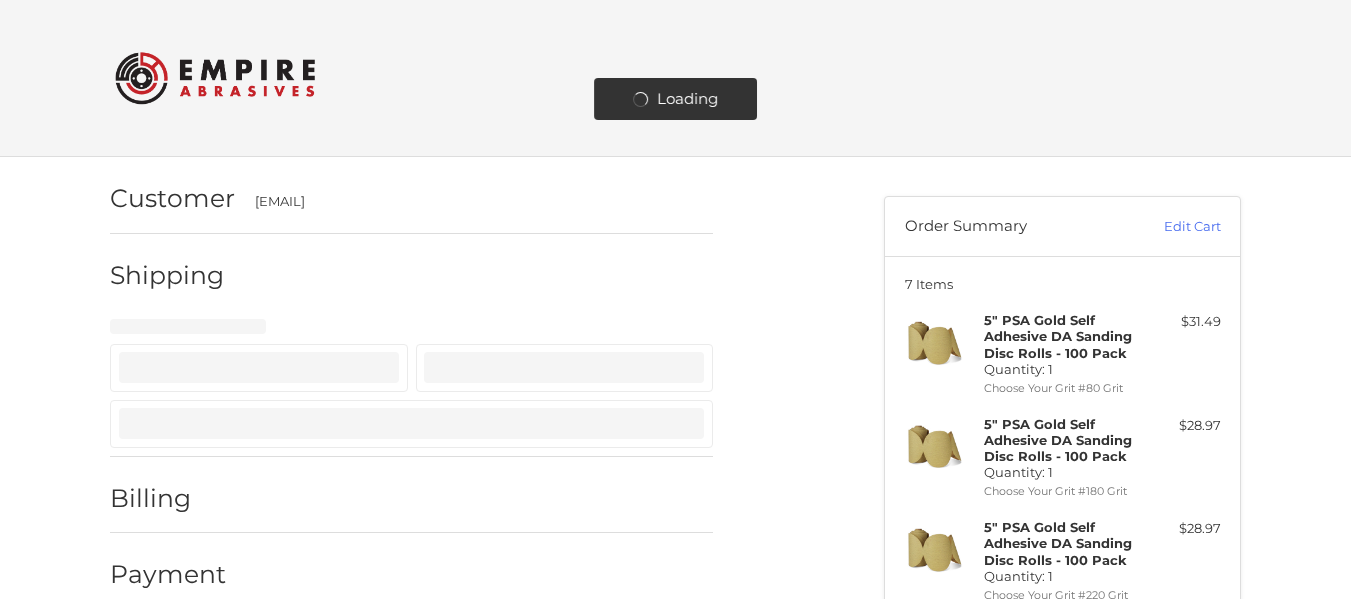 select on "**" 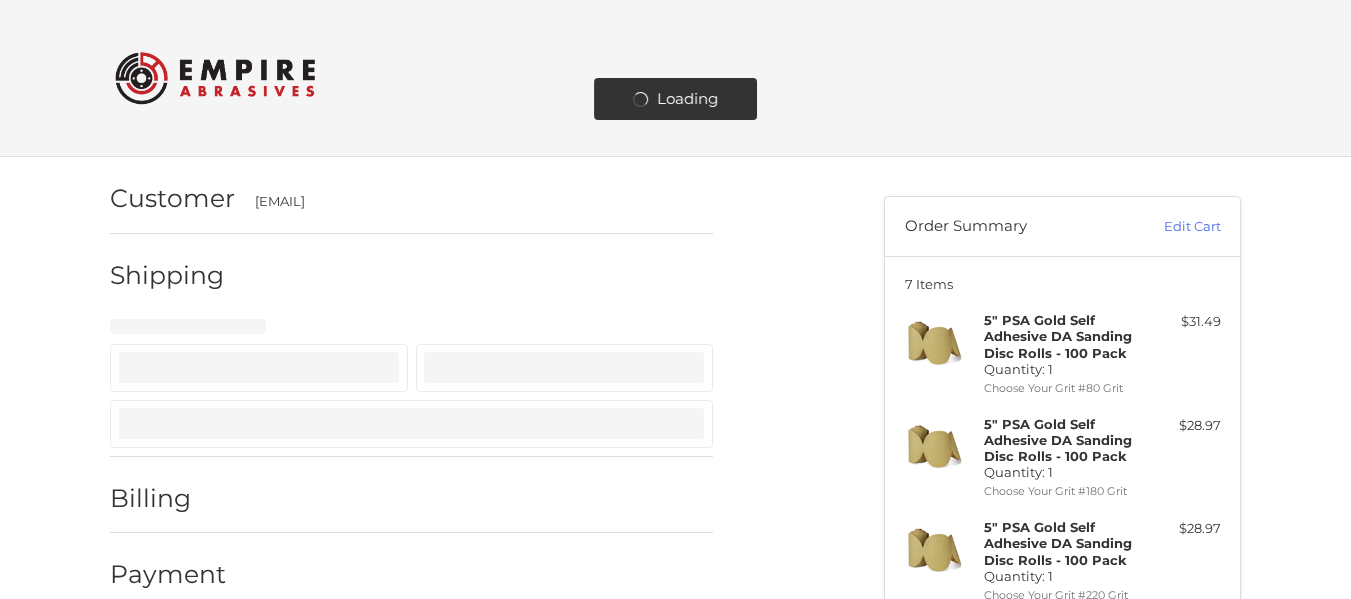 select on "**" 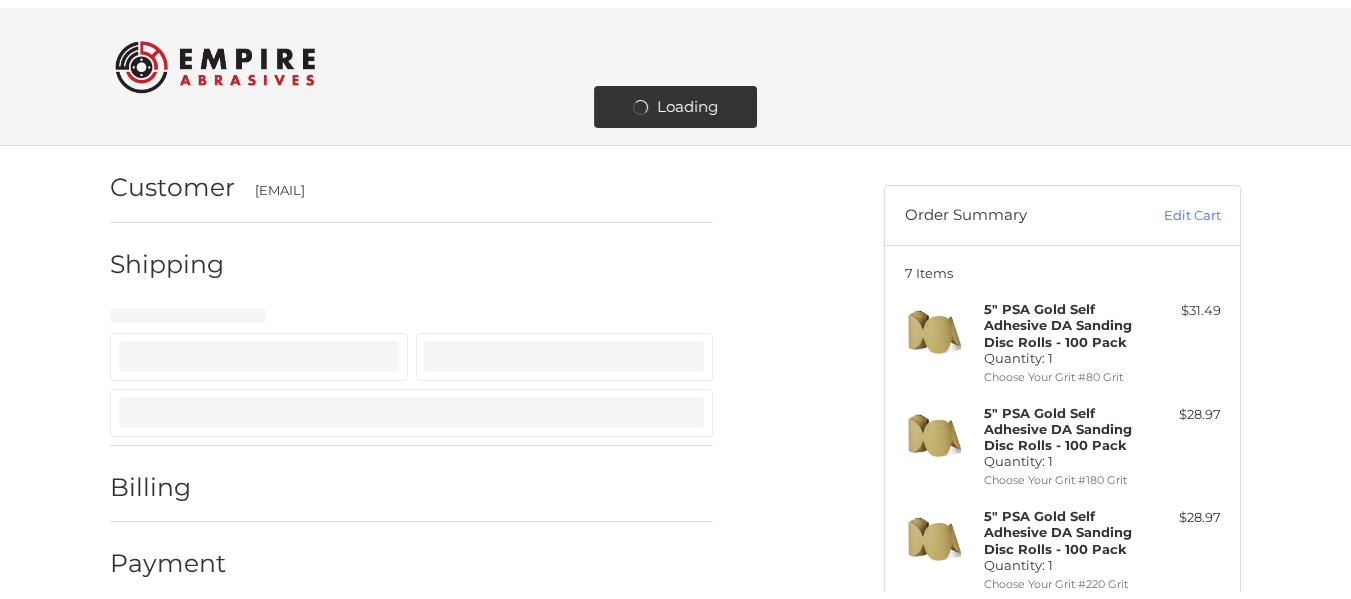 scroll, scrollTop: 114, scrollLeft: 0, axis: vertical 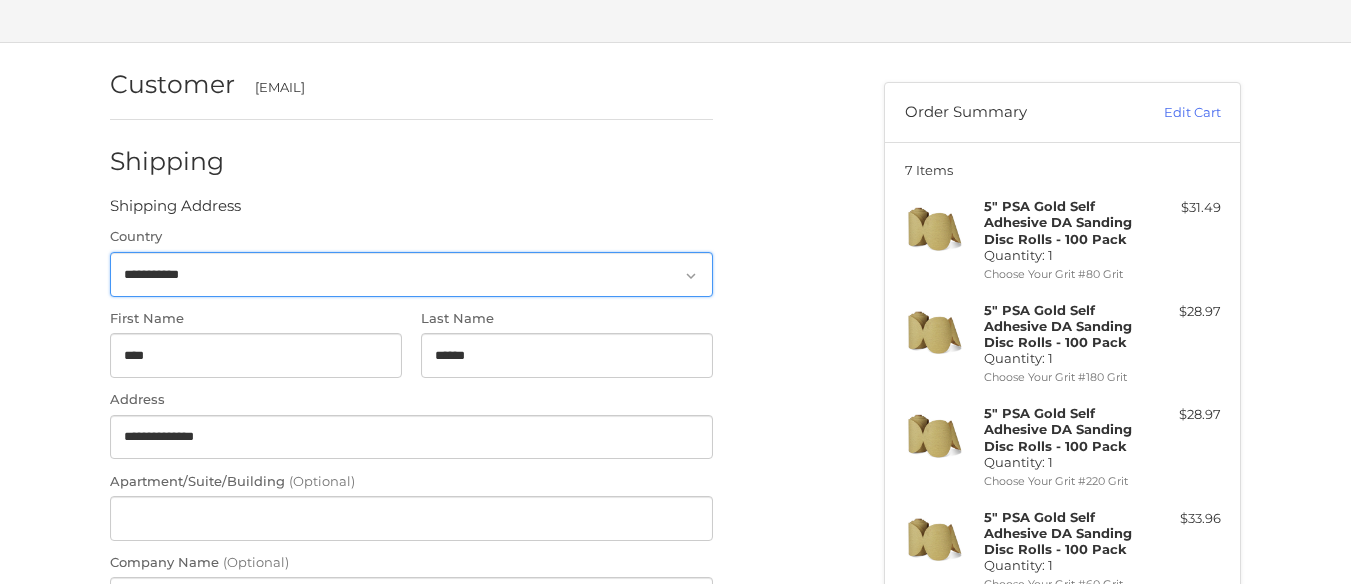 select on "**" 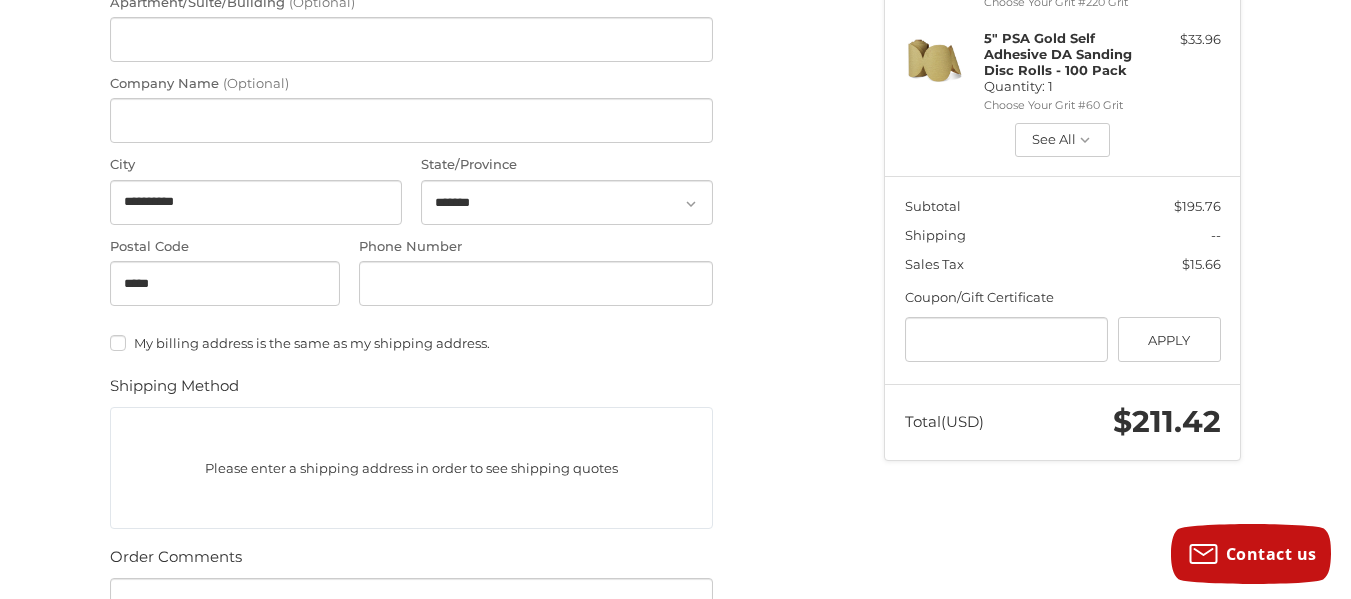 scroll, scrollTop: 600, scrollLeft: 0, axis: vertical 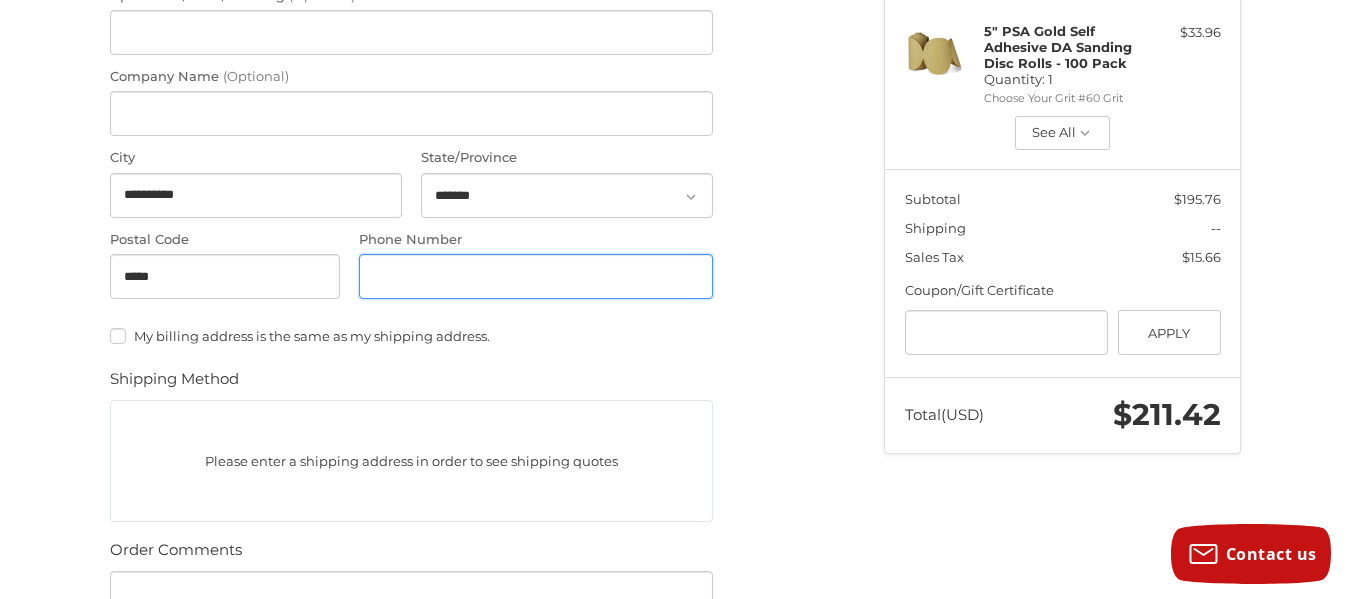 click on "Phone Number" at bounding box center (536, 276) 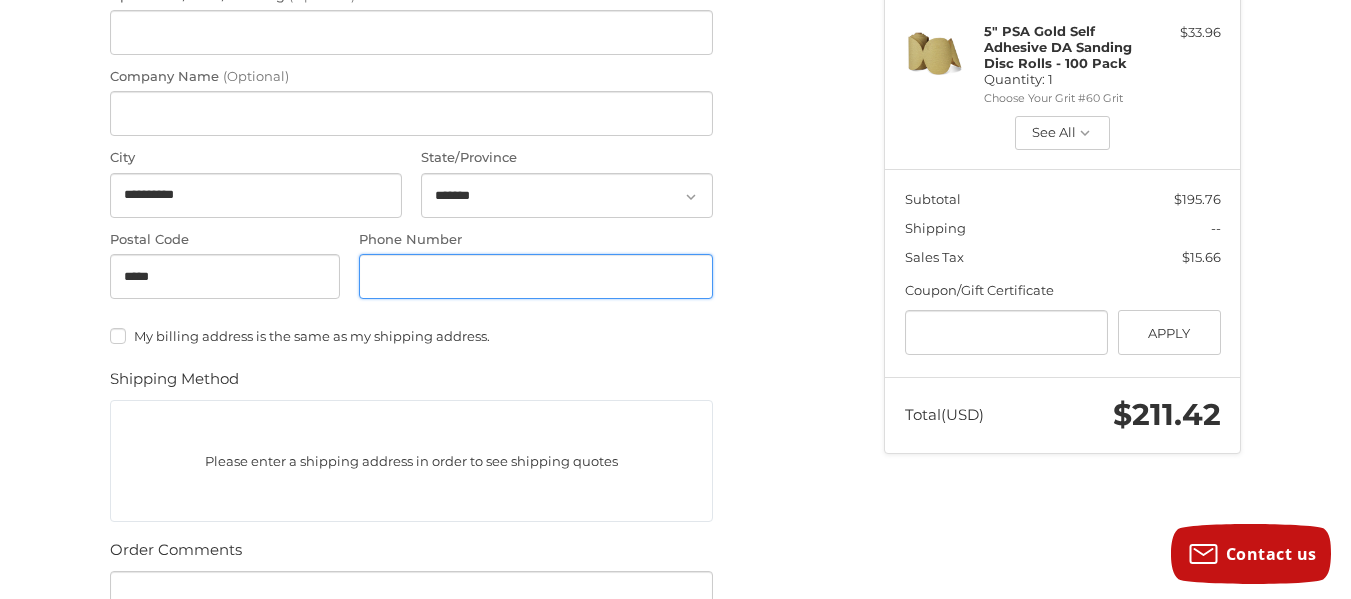 type on "**********" 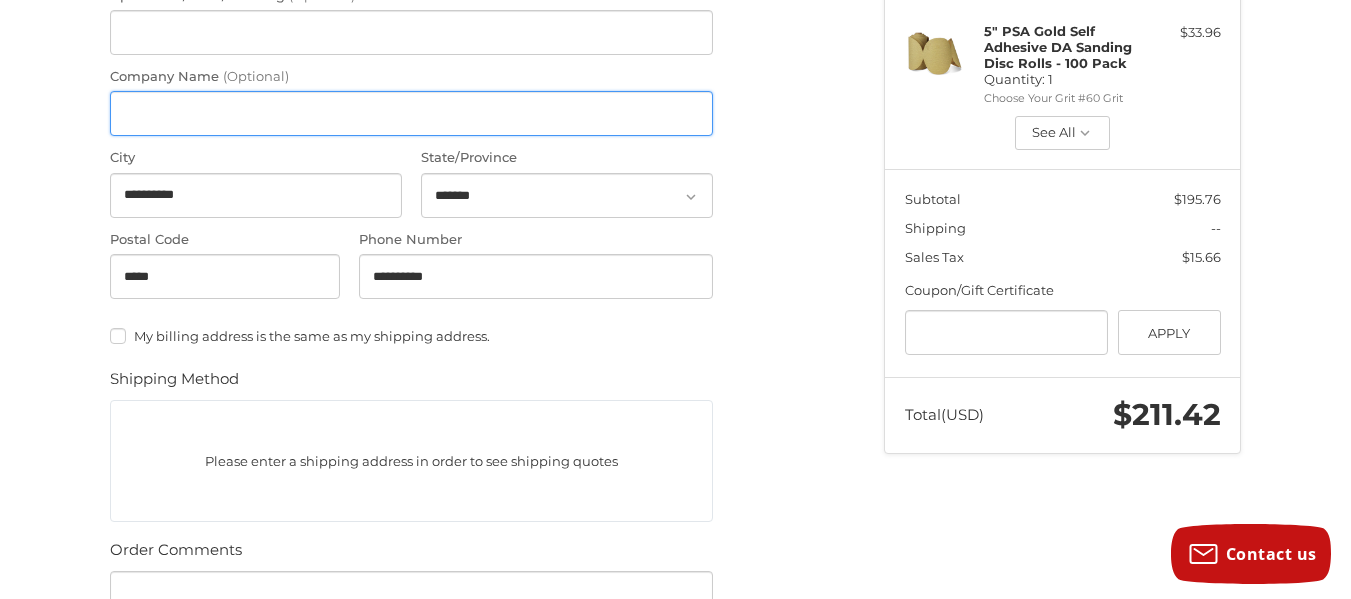 type on "**********" 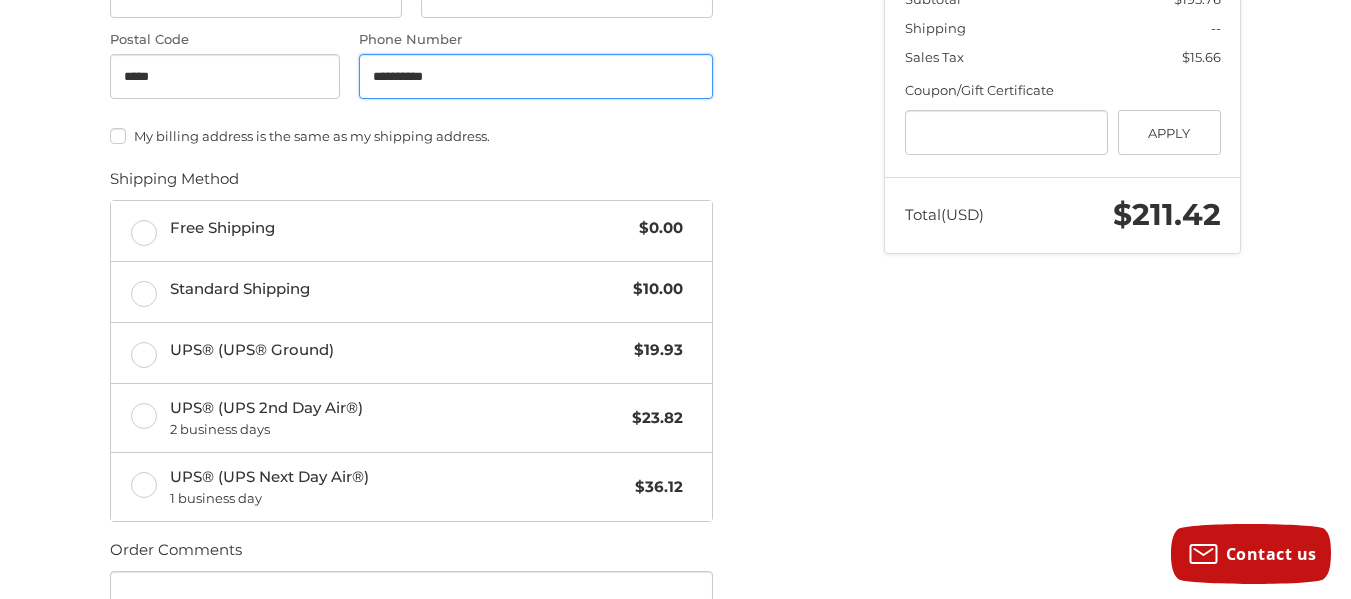 scroll, scrollTop: 900, scrollLeft: 0, axis: vertical 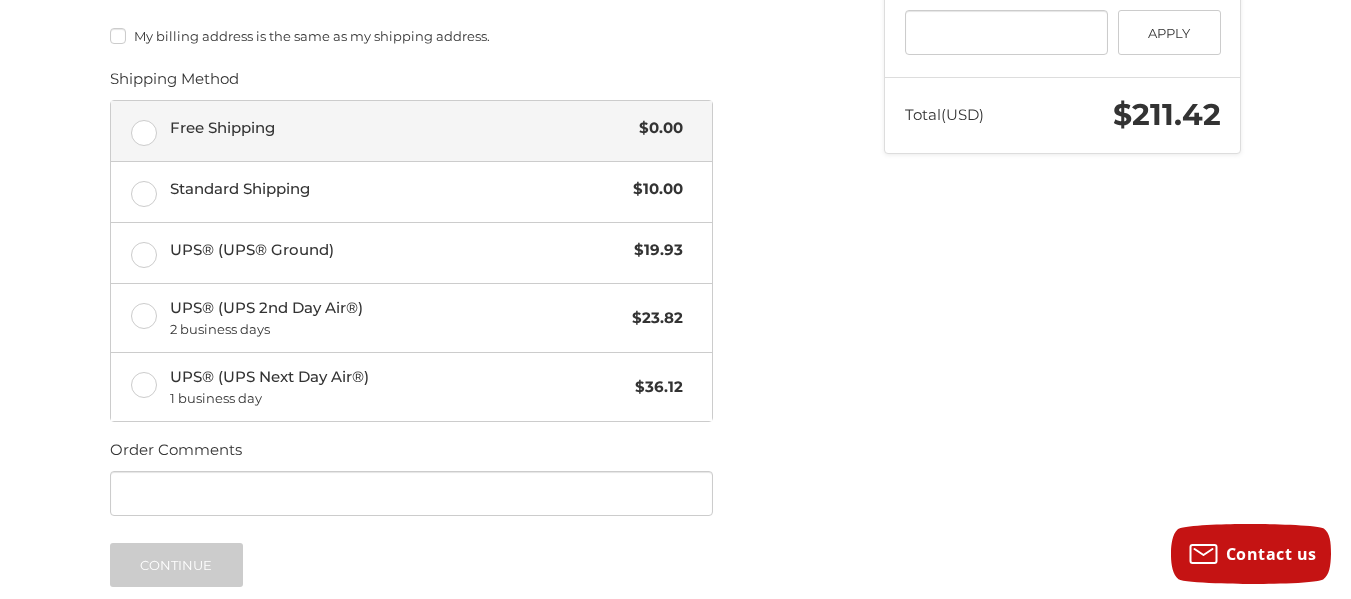 click on "Free Shipping $0.00" at bounding box center [411, 131] 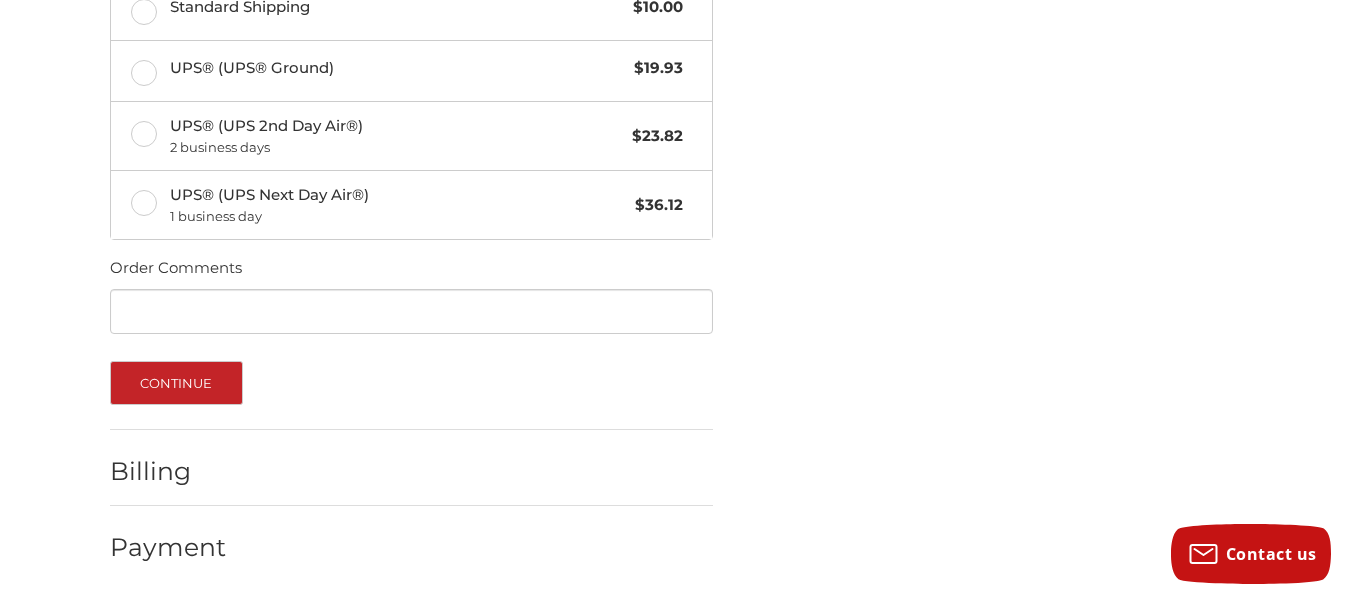 scroll, scrollTop: 1084, scrollLeft: 0, axis: vertical 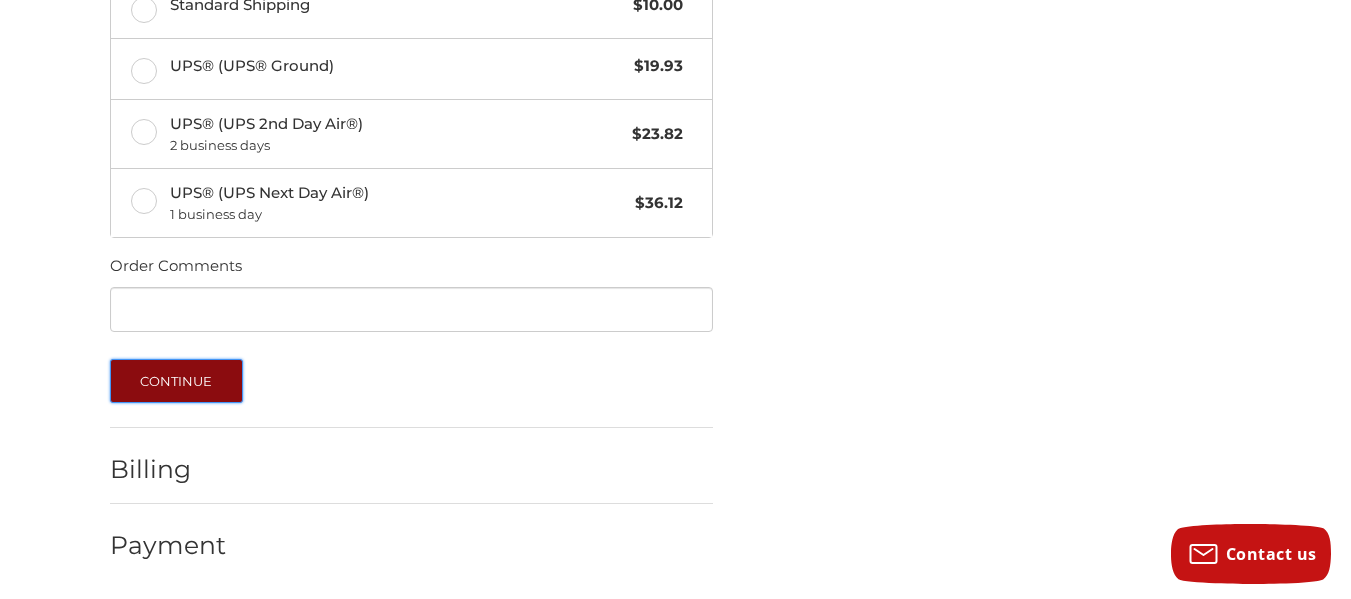 click on "Continue" at bounding box center [176, 381] 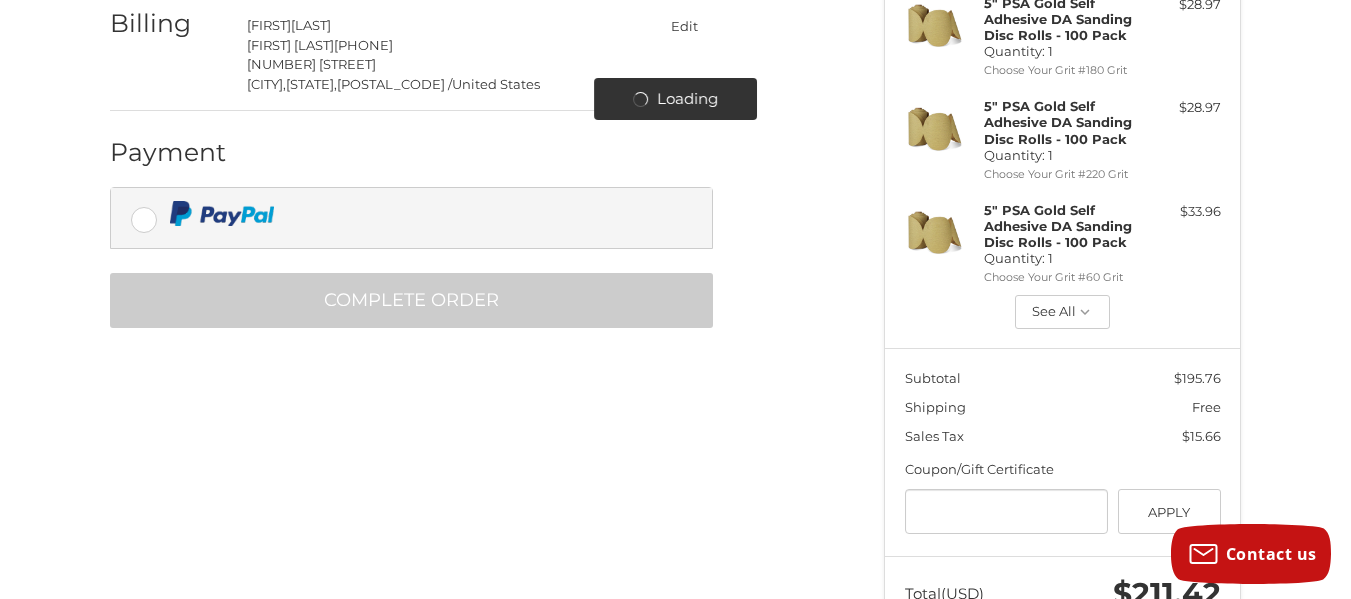 scroll, scrollTop: 413, scrollLeft: 0, axis: vertical 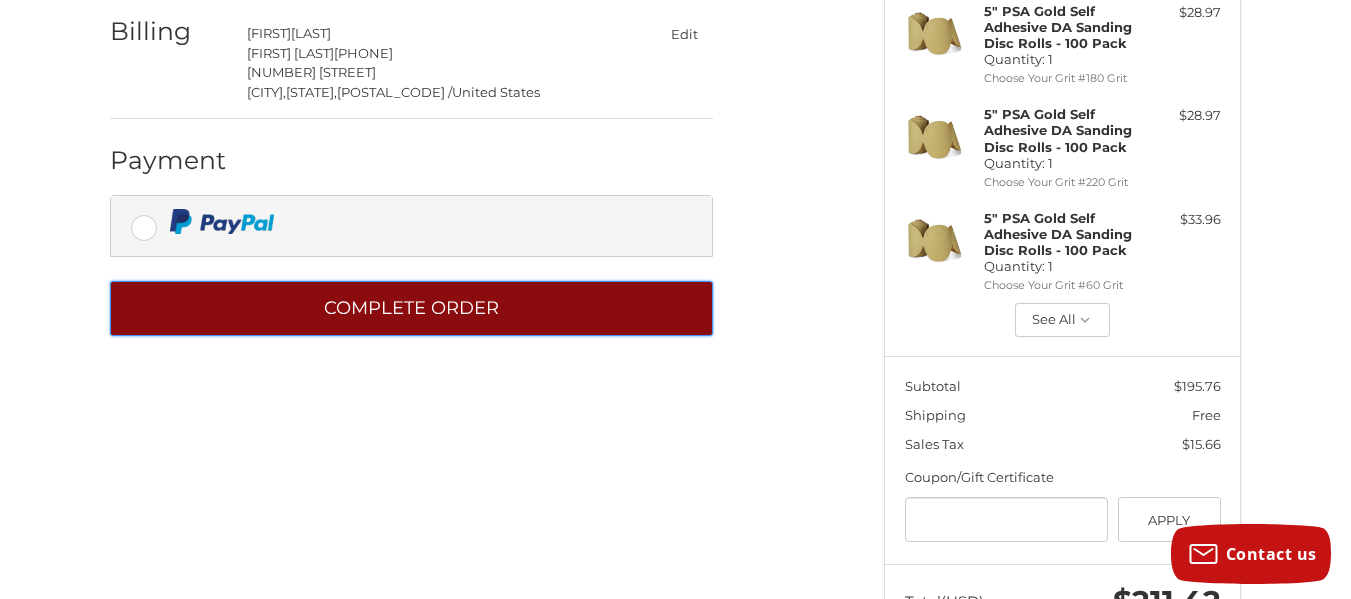 click on "Complete order" at bounding box center [411, 308] 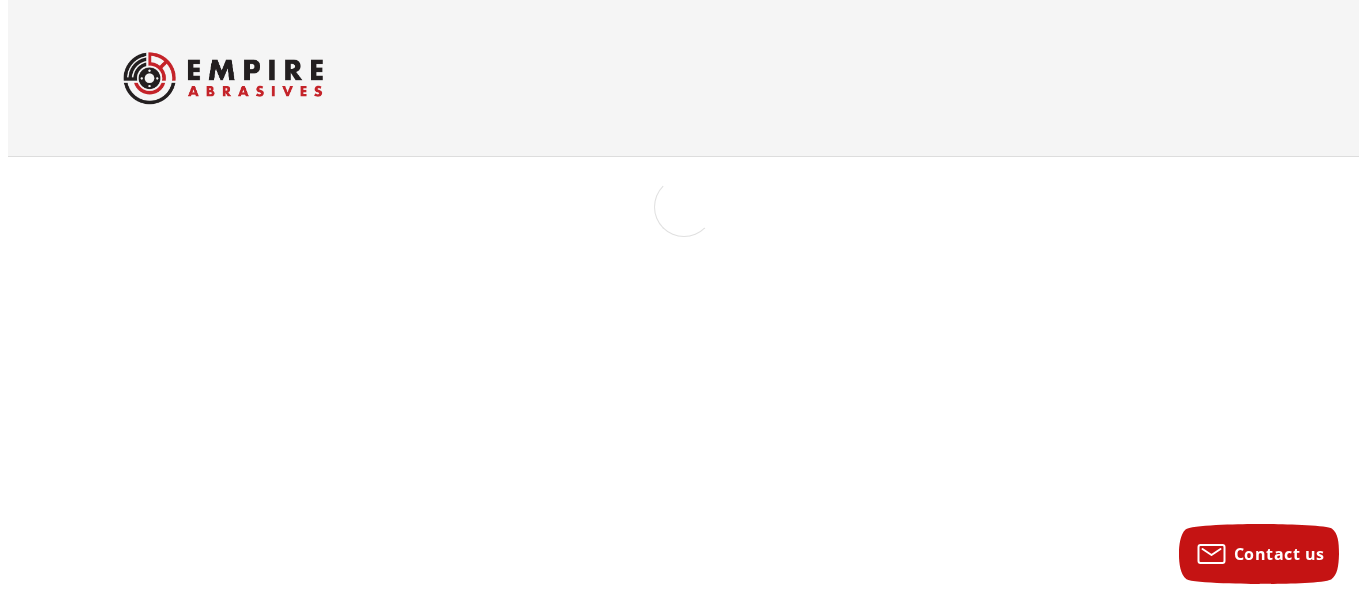 scroll, scrollTop: 0, scrollLeft: 0, axis: both 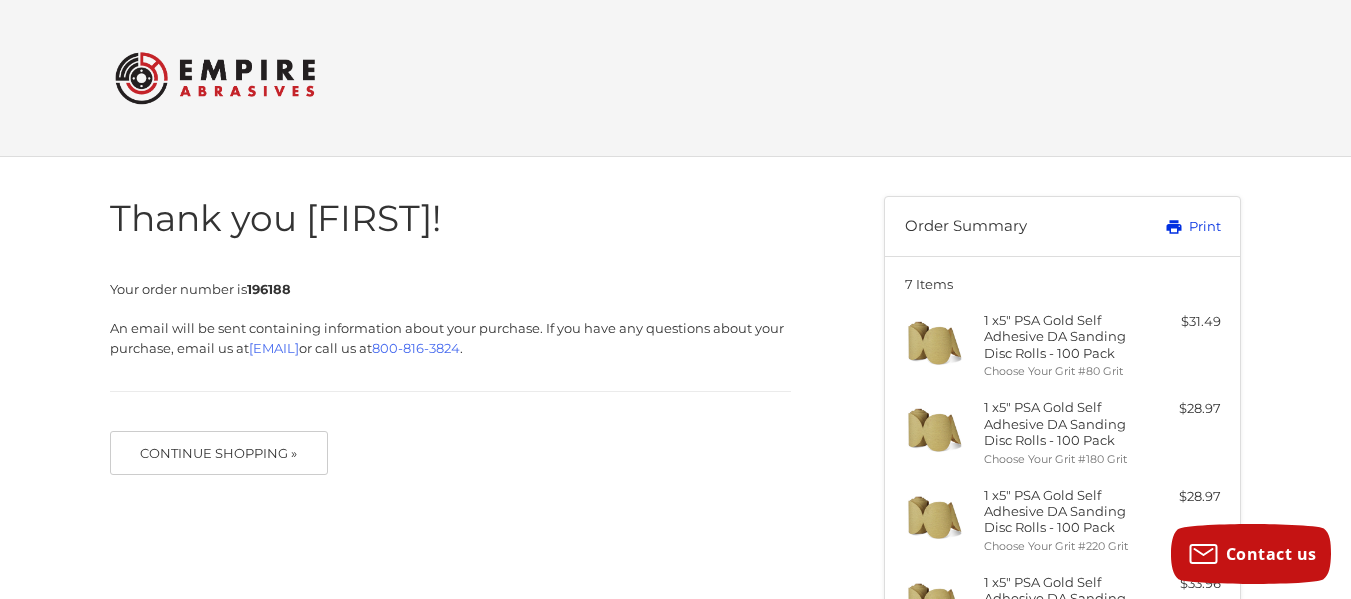 click on "Print" at bounding box center (1170, 227) 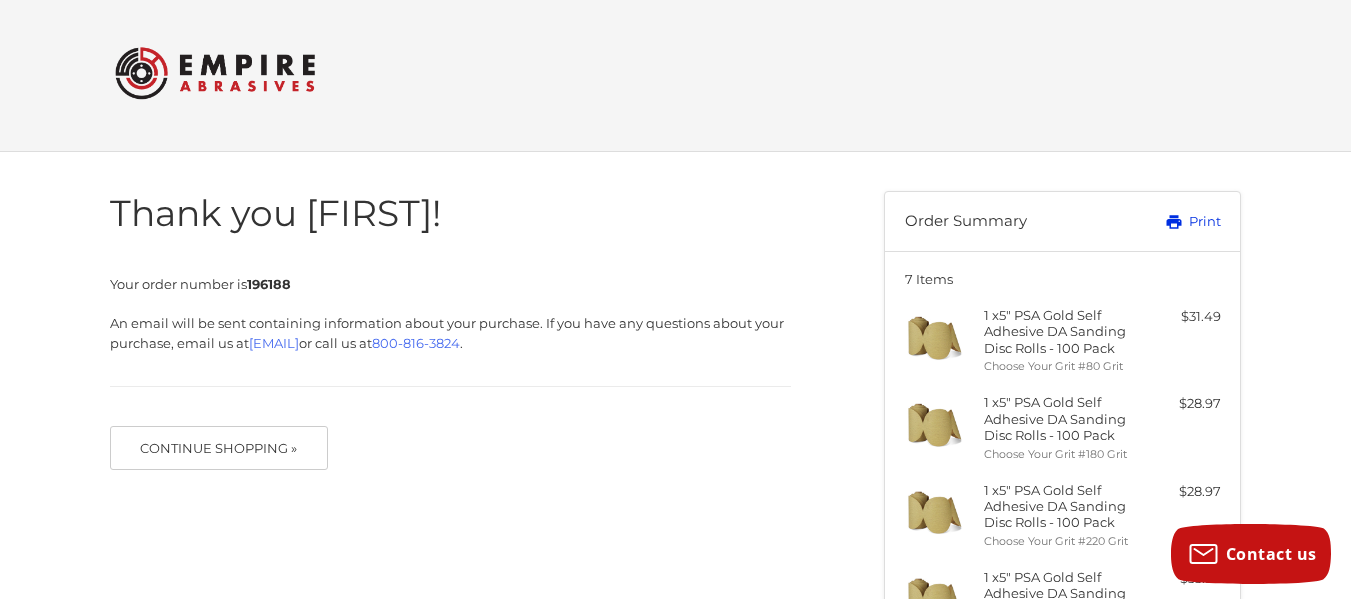 scroll, scrollTop: 0, scrollLeft: 0, axis: both 